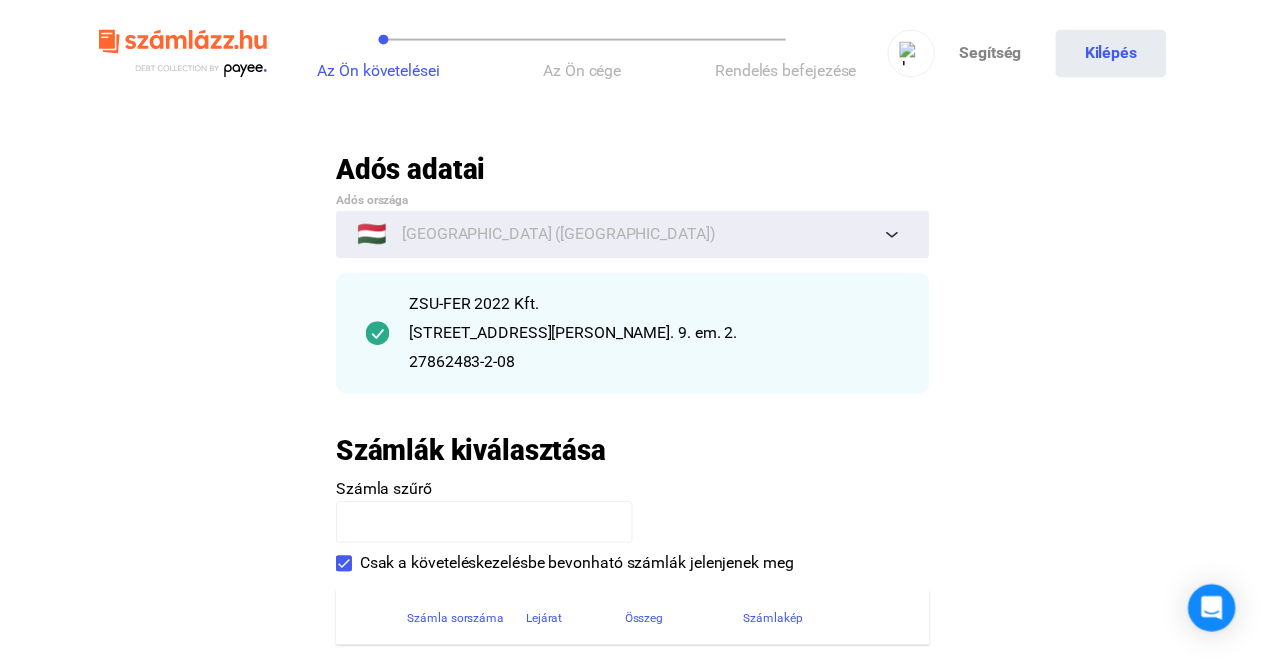 scroll, scrollTop: 0, scrollLeft: 0, axis: both 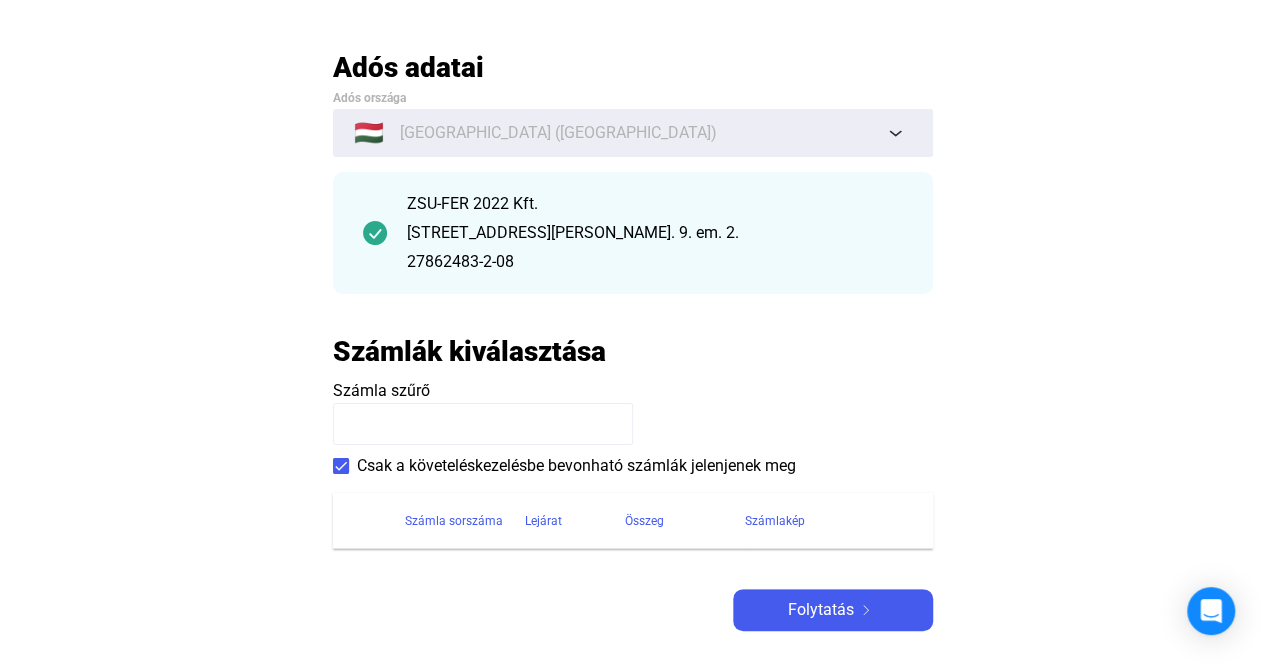 drag, startPoint x: 497, startPoint y: 369, endPoint x: 500, endPoint y: 382, distance: 13.341664 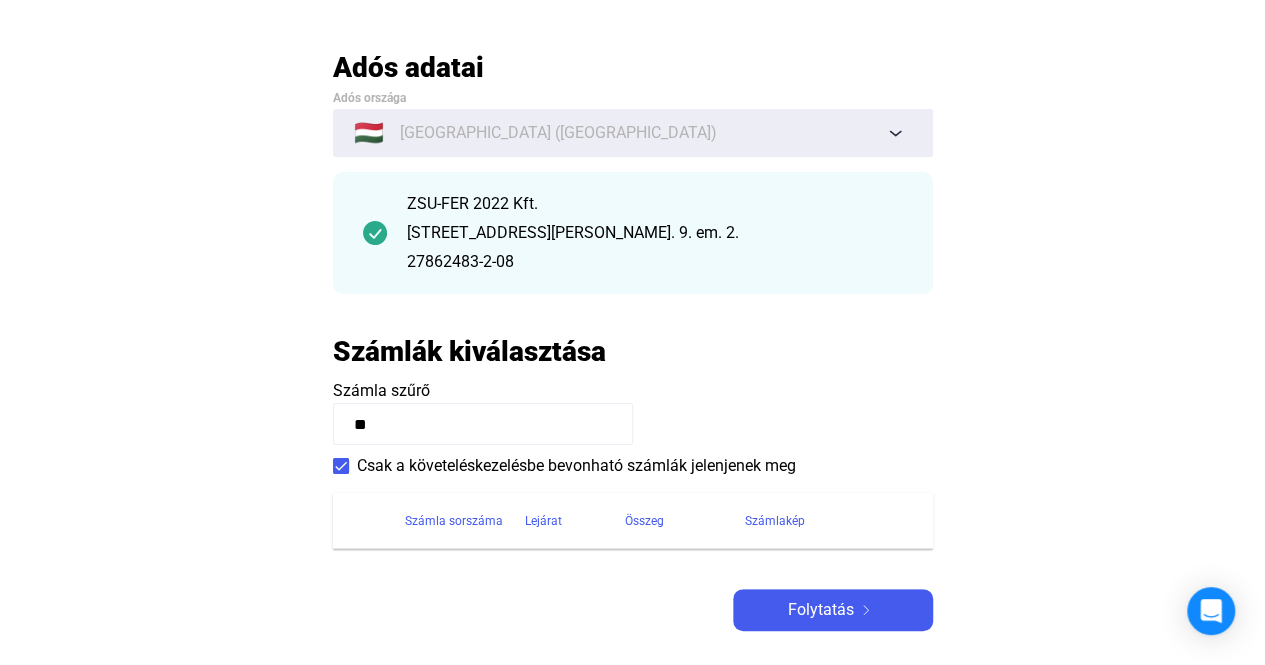 type on "*" 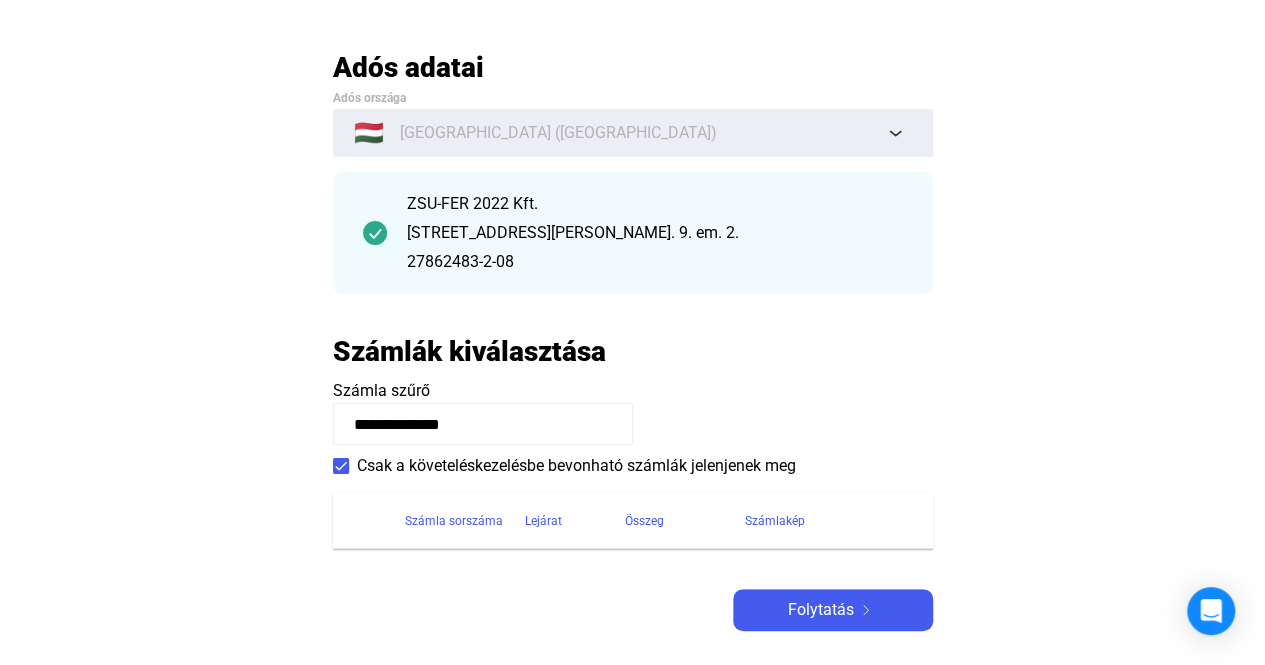 click on "**********" 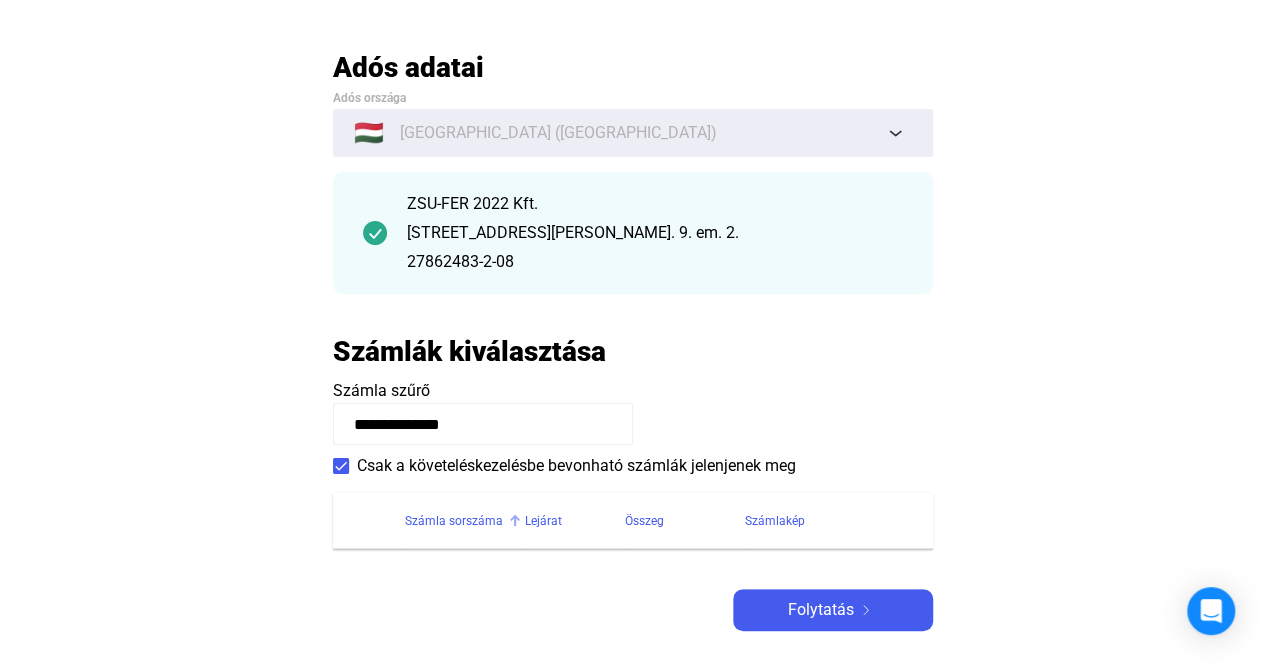 click on "Számla sorszáma" 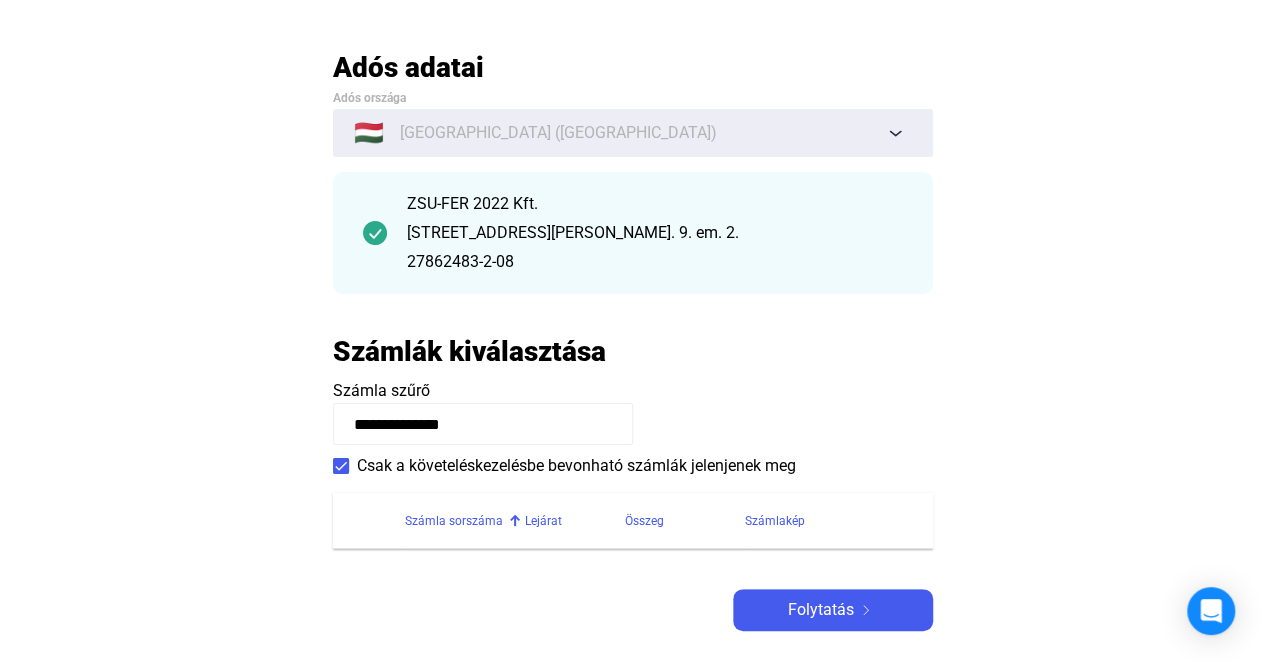 click on "Számla sorszáma" 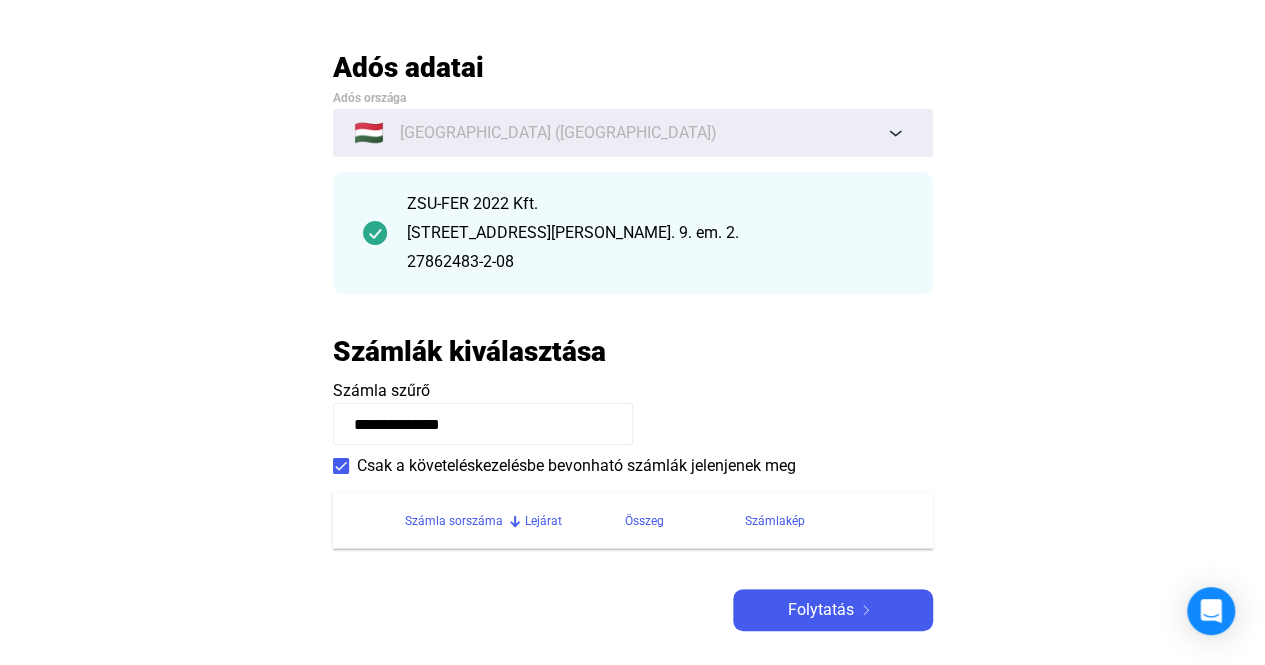 drag, startPoint x: 523, startPoint y: 509, endPoint x: 506, endPoint y: 525, distance: 23.345236 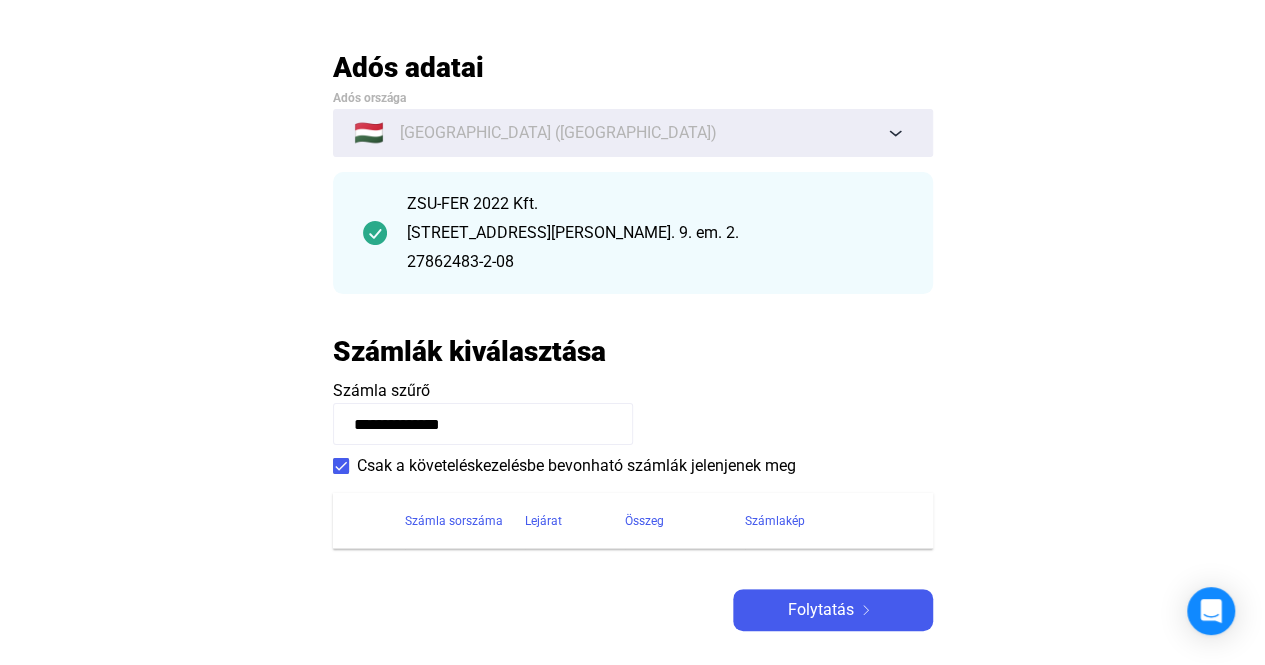 click on "Számla sorszáma" 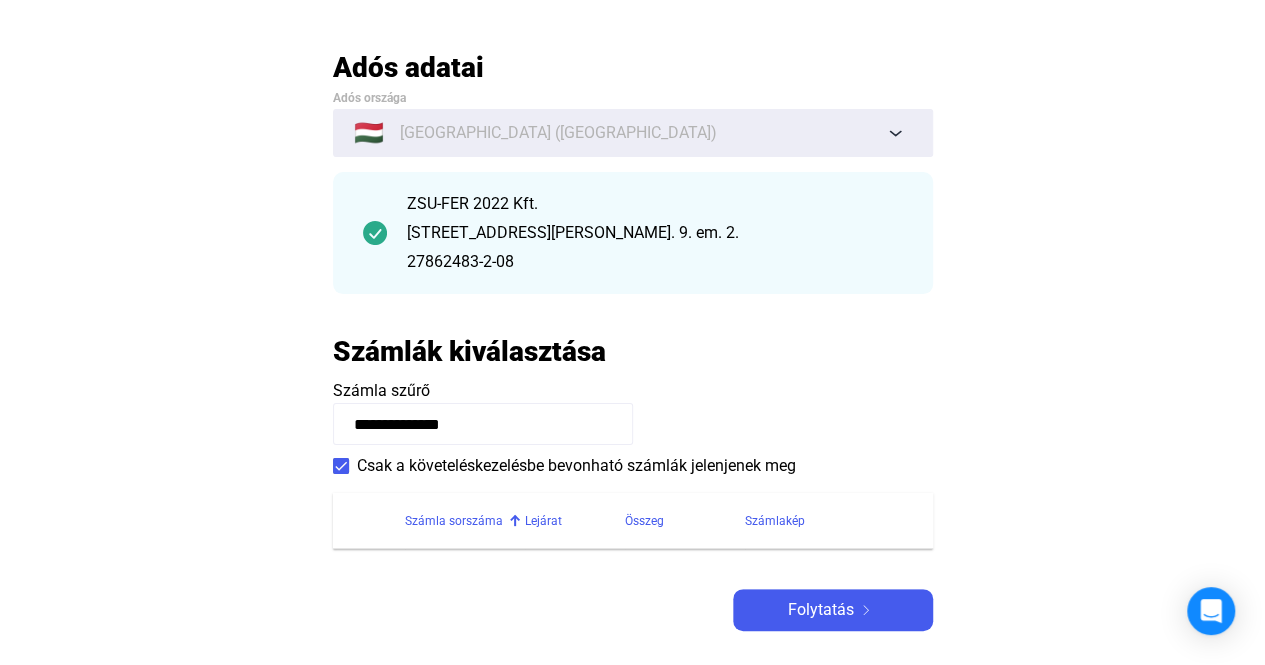click on "Csak a követeléskezelésbe bevonható számlák jelenjenek meg" at bounding box center [576, 466] 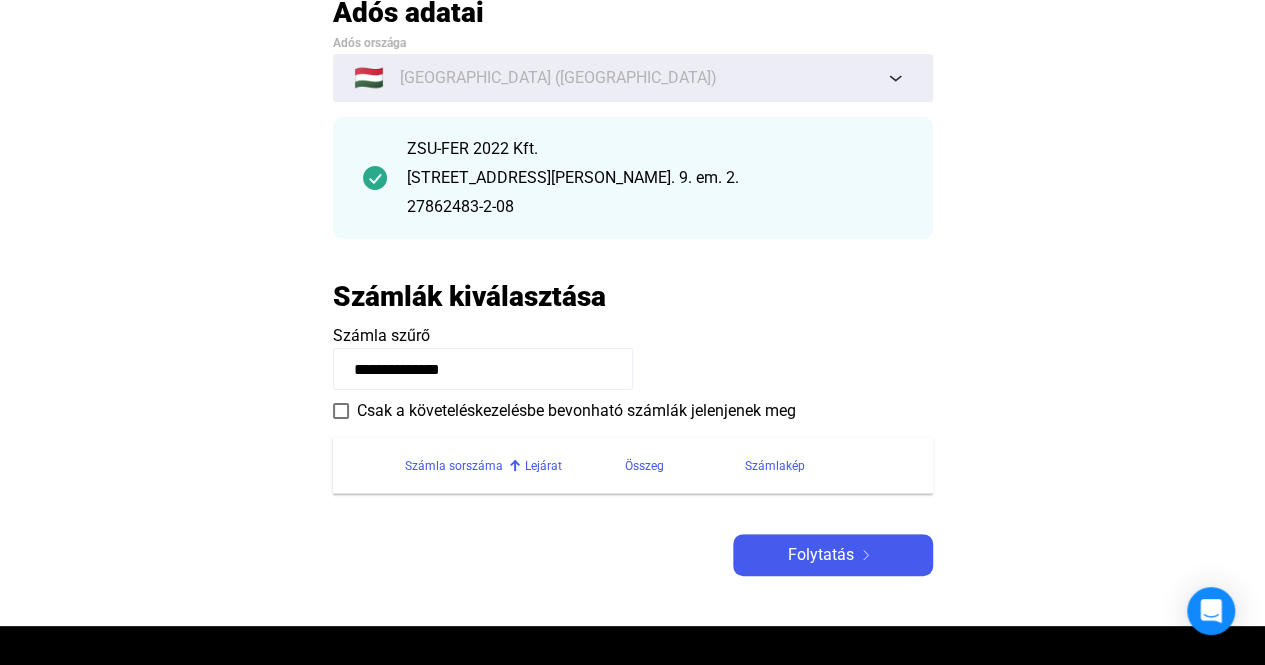 scroll, scrollTop: 200, scrollLeft: 0, axis: vertical 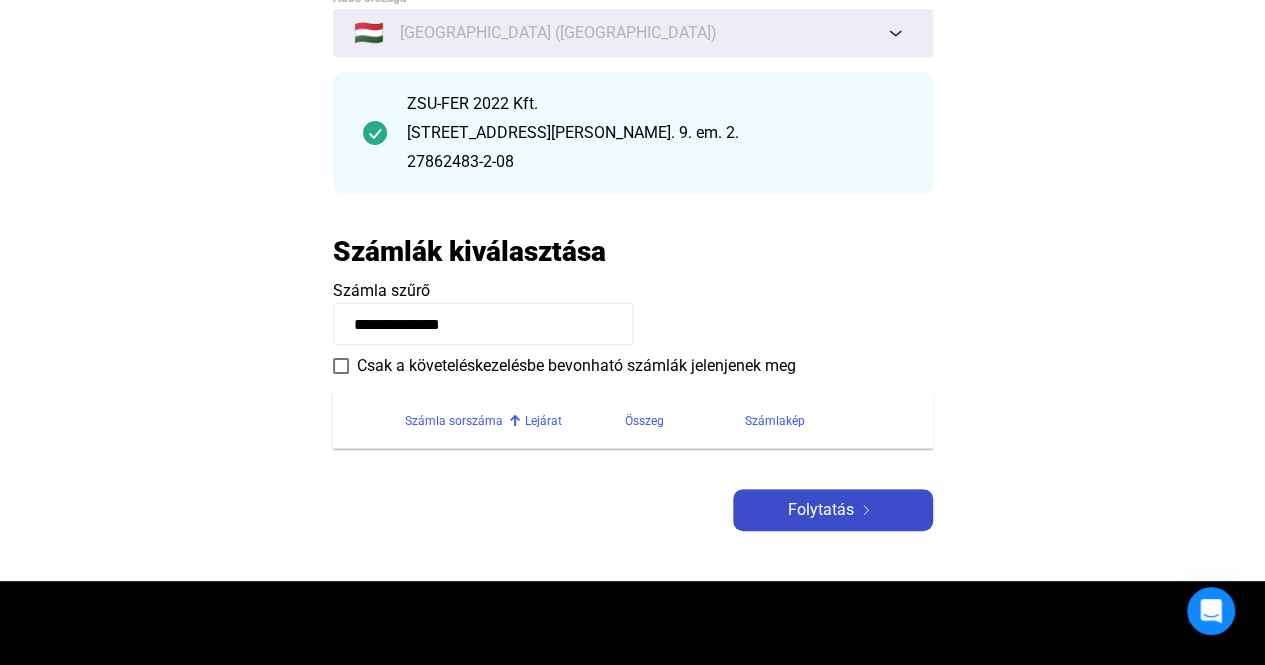 click on "**********" 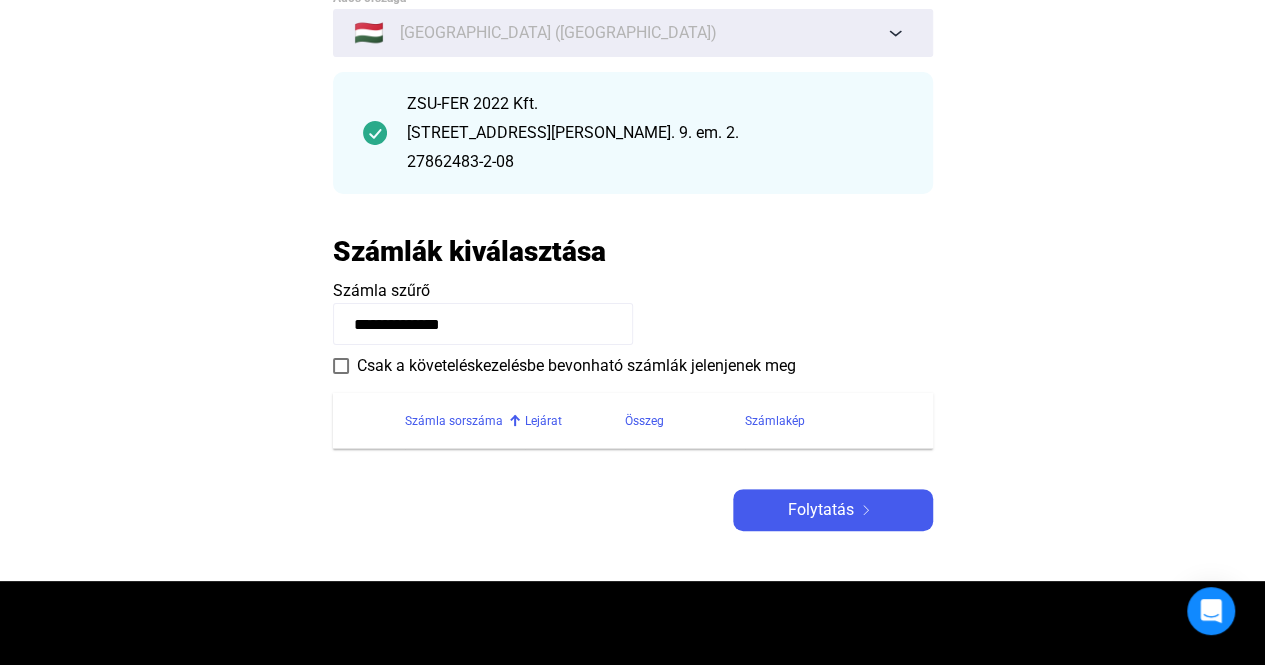 click on "Folytatás" 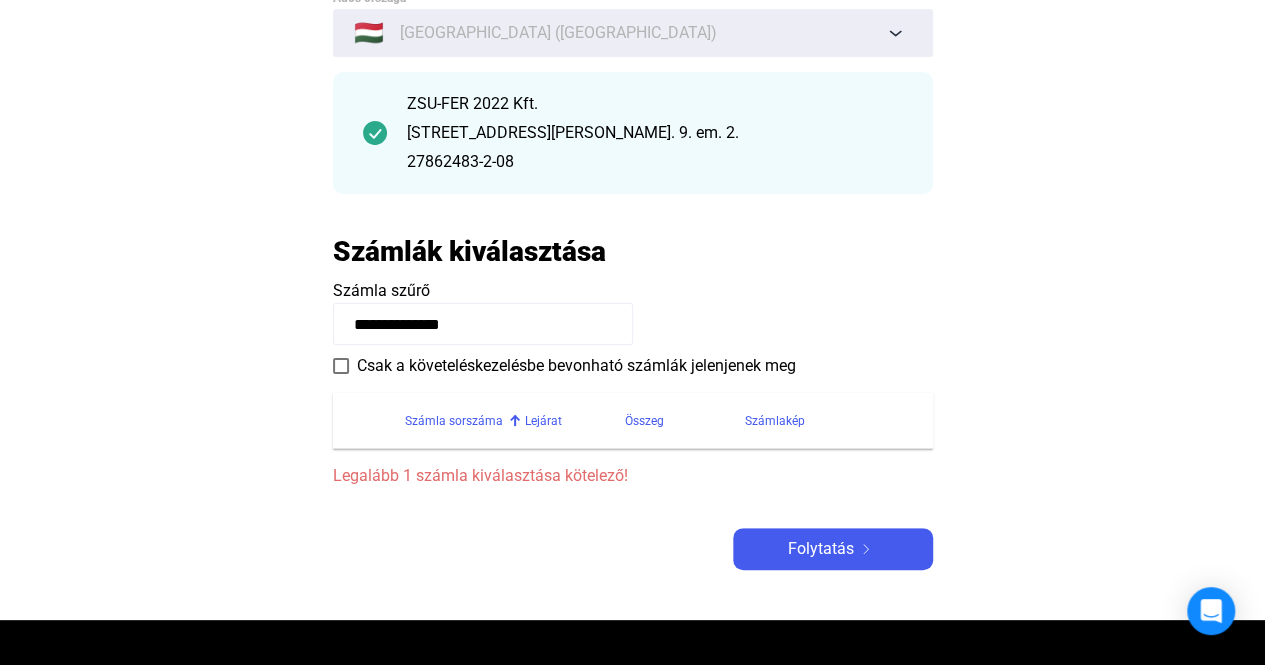 click on "**********" 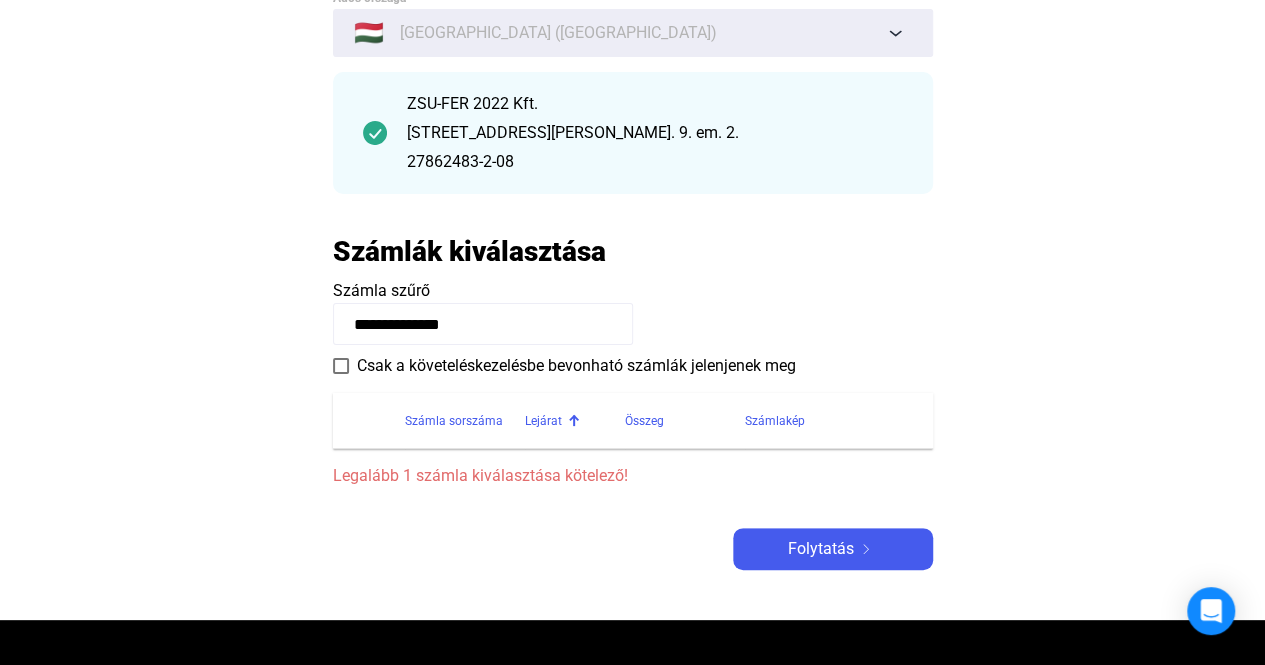 click on "Számla sorszáma" 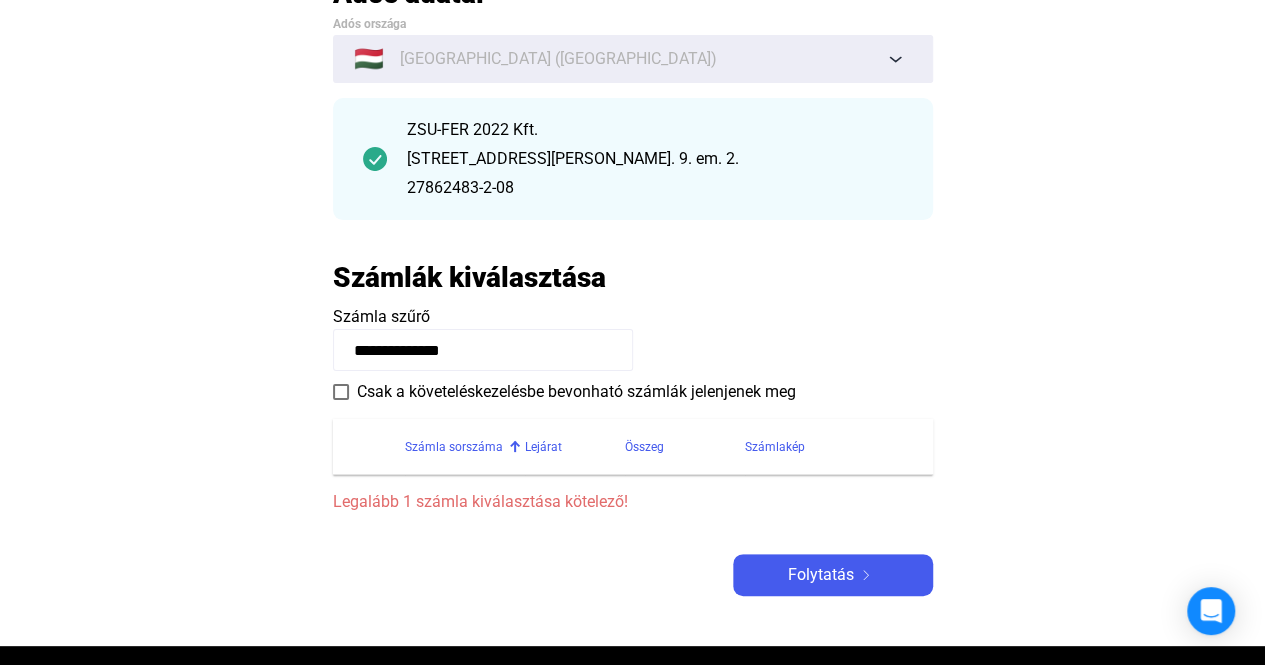 scroll, scrollTop: 200, scrollLeft: 0, axis: vertical 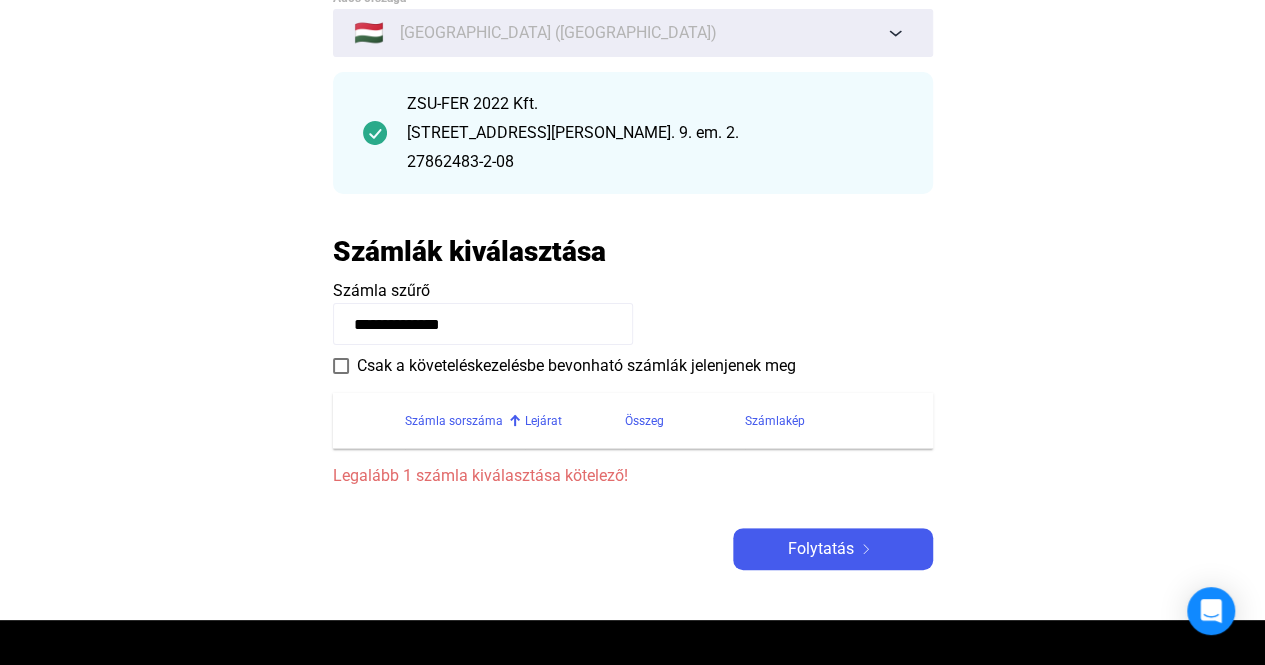 click on "**********" 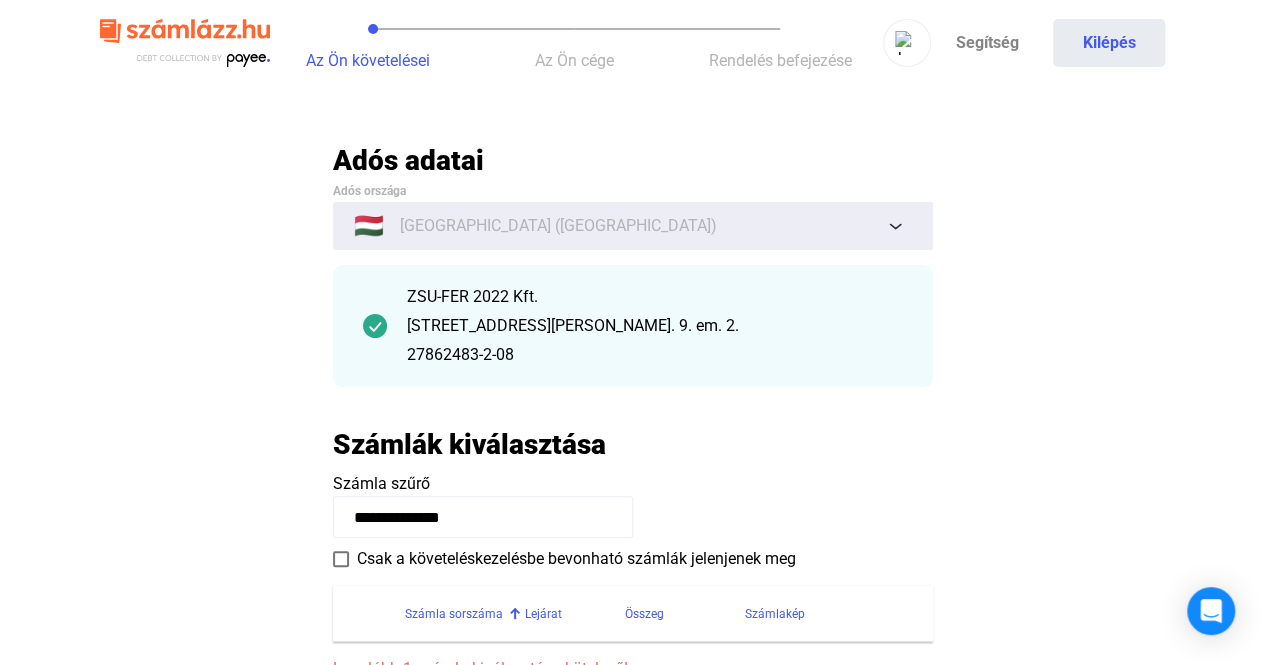 scroll, scrollTop: 0, scrollLeft: 0, axis: both 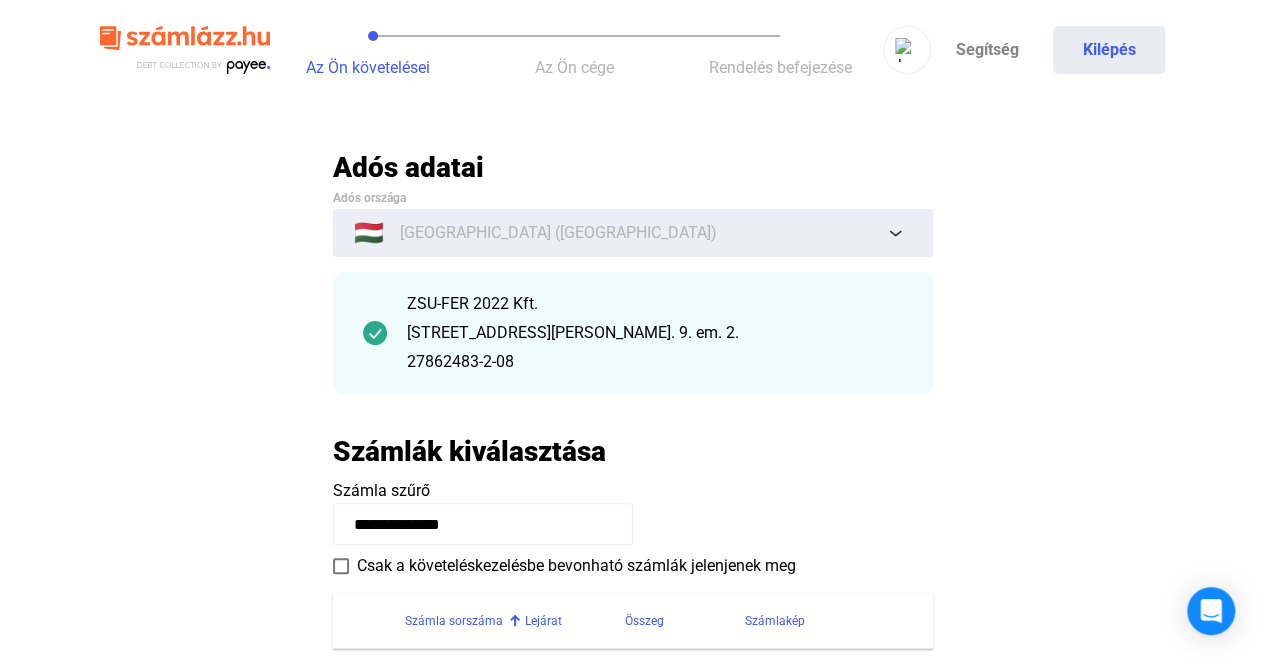 click on "[STREET_ADDRESS][PERSON_NAME]. 9. em. 2." 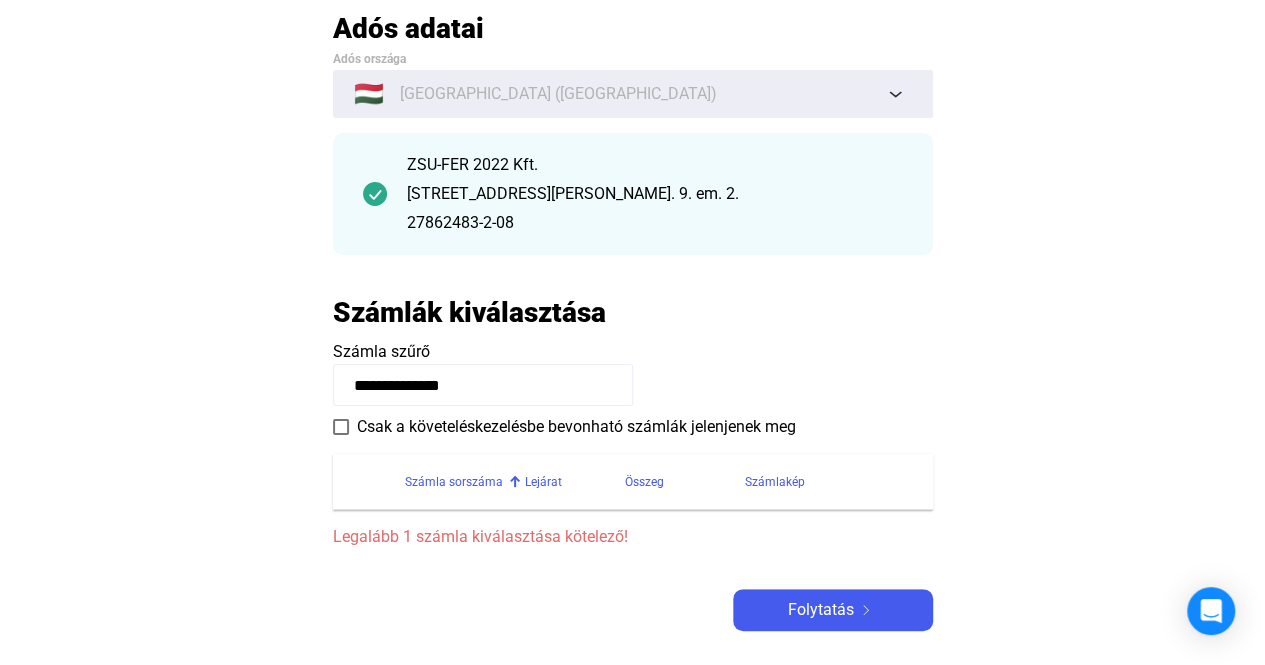 scroll, scrollTop: 200, scrollLeft: 0, axis: vertical 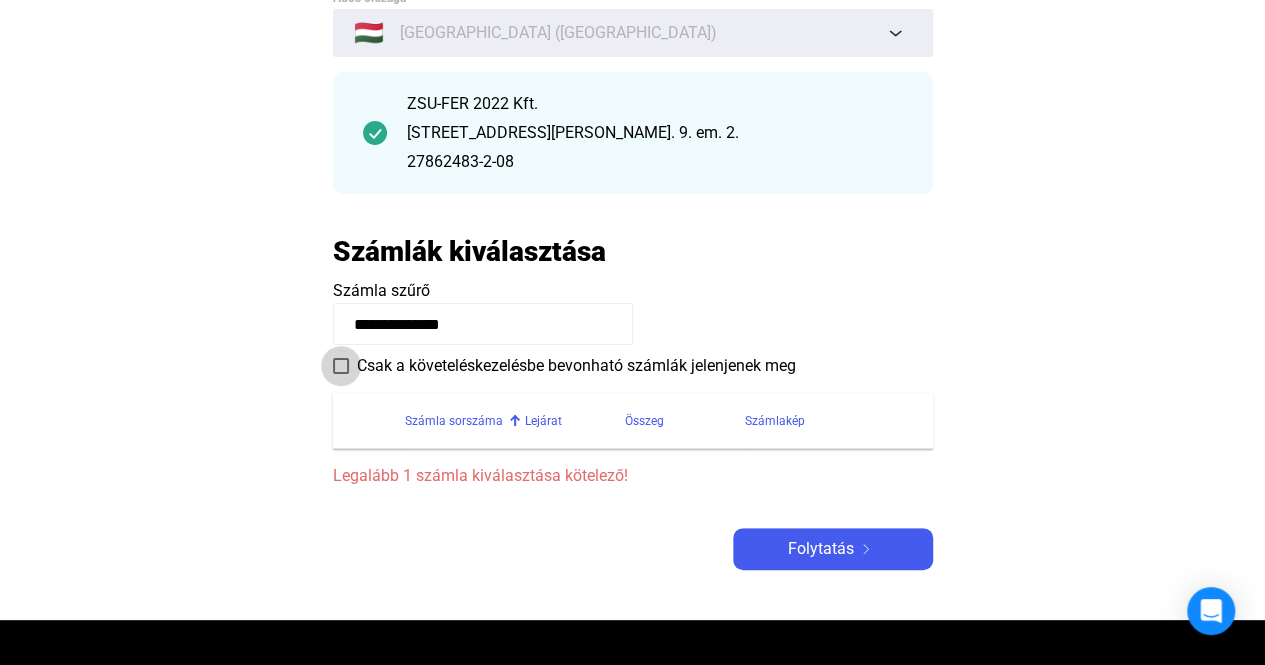 click on "Csak a követeléskezelésbe bevonható számlák jelenjenek meg" at bounding box center (576, 366) 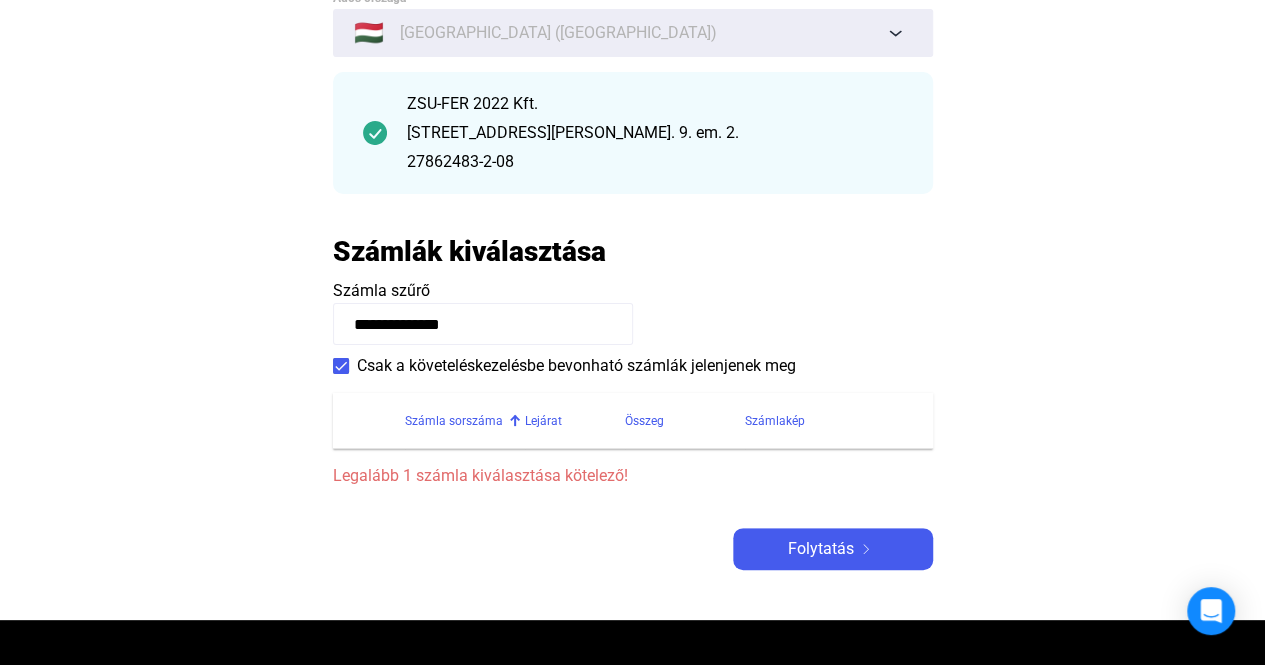 click on "**********" 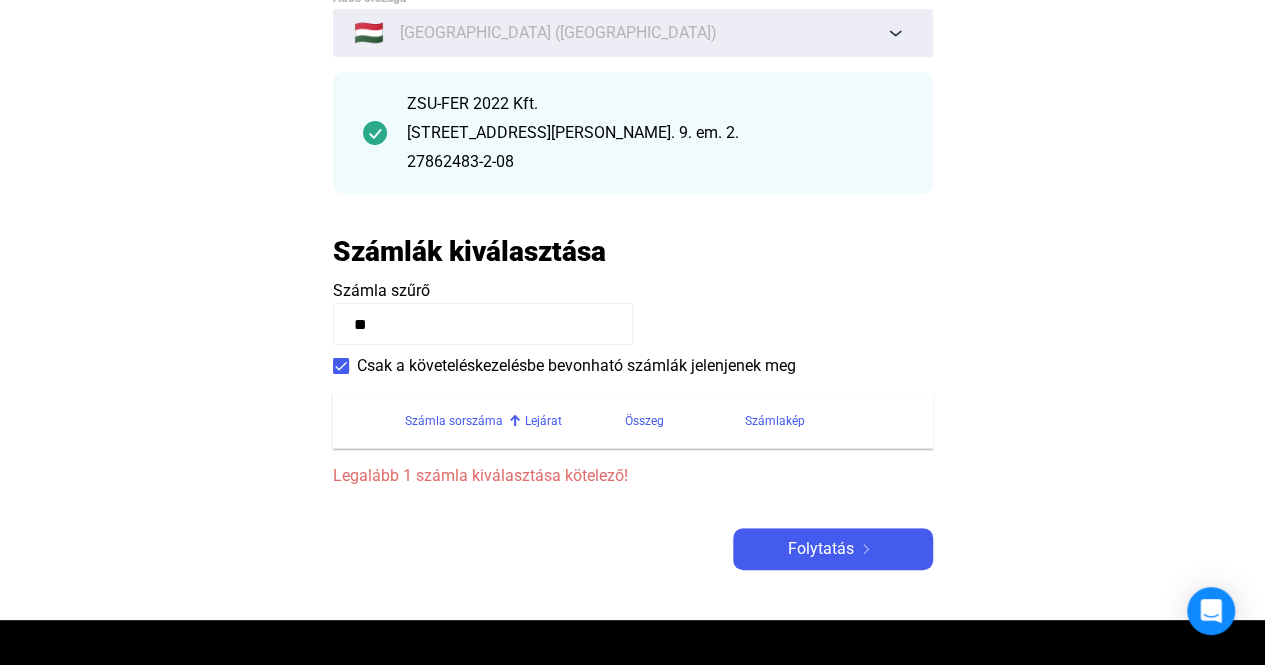 type on "*" 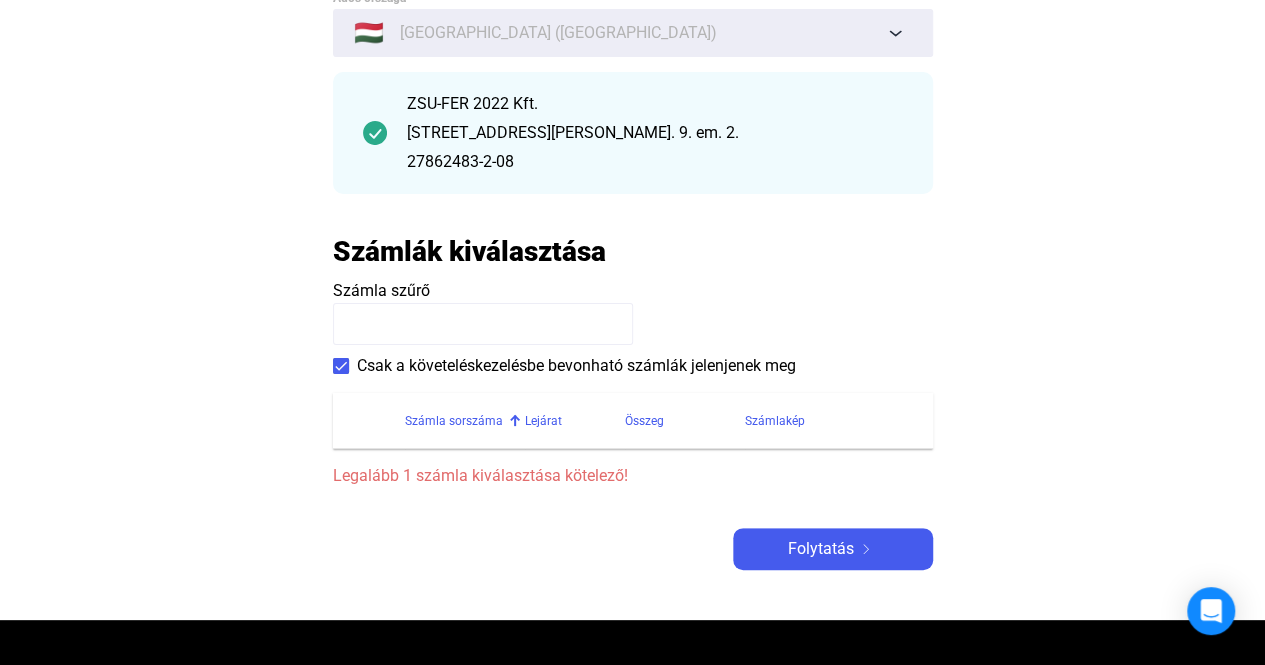 type on "*" 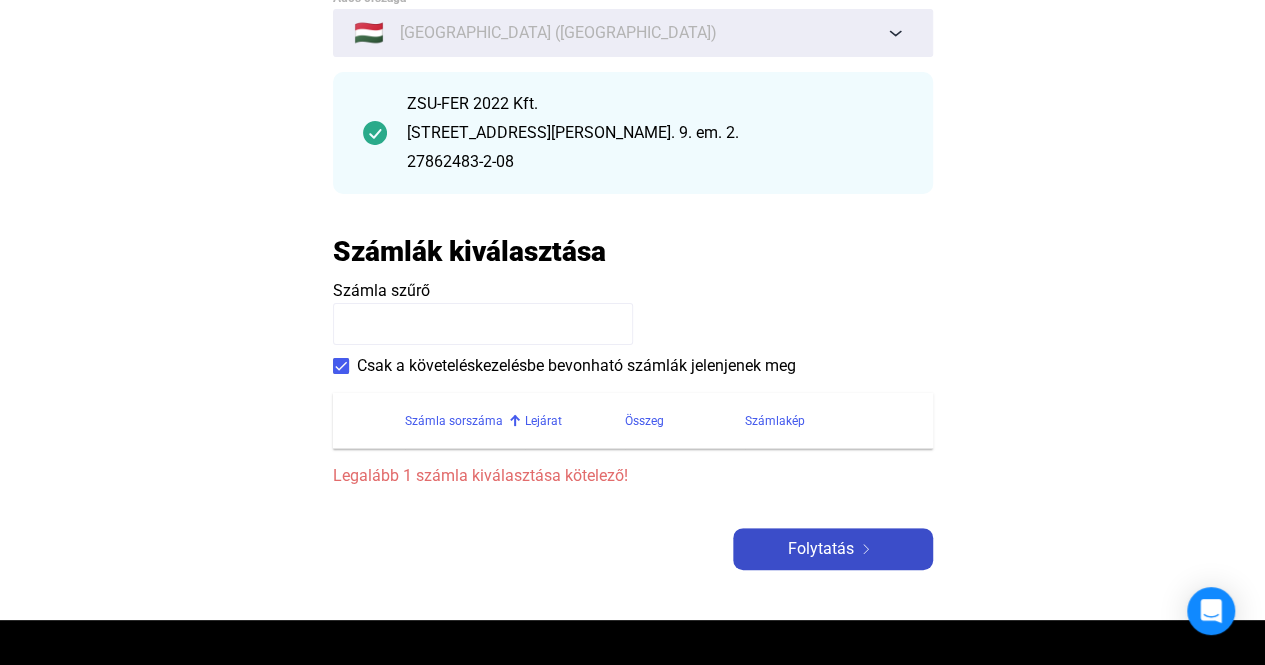 click on "Folytatás" 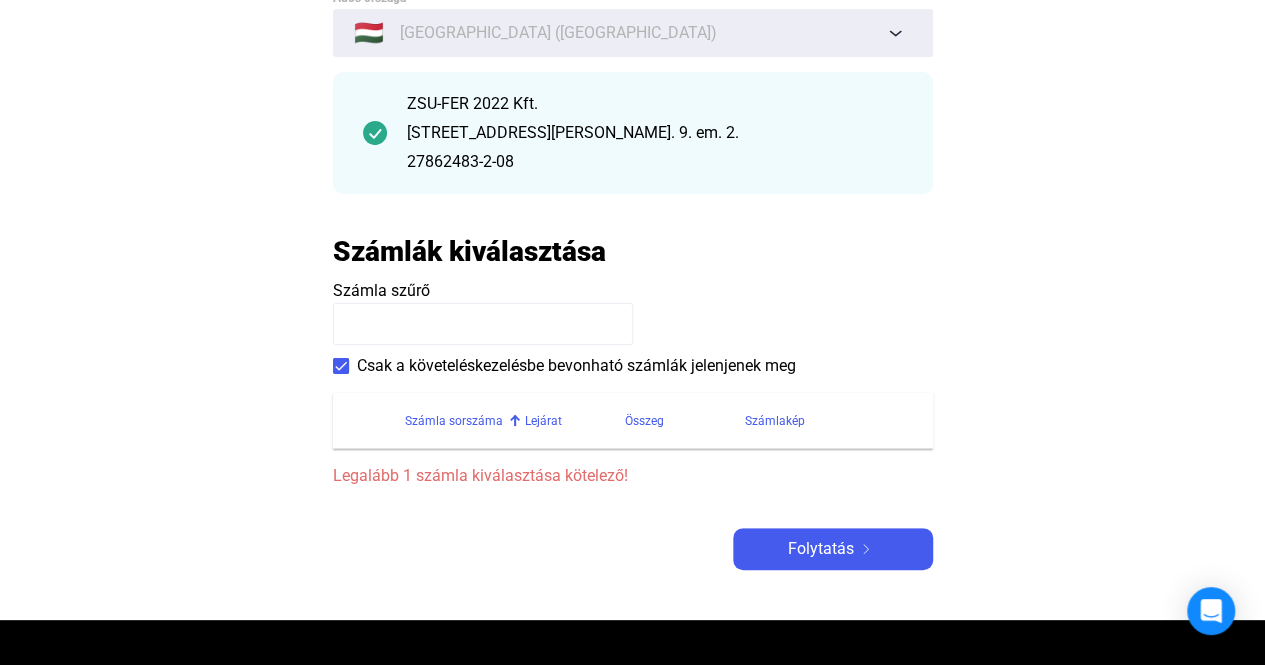 click 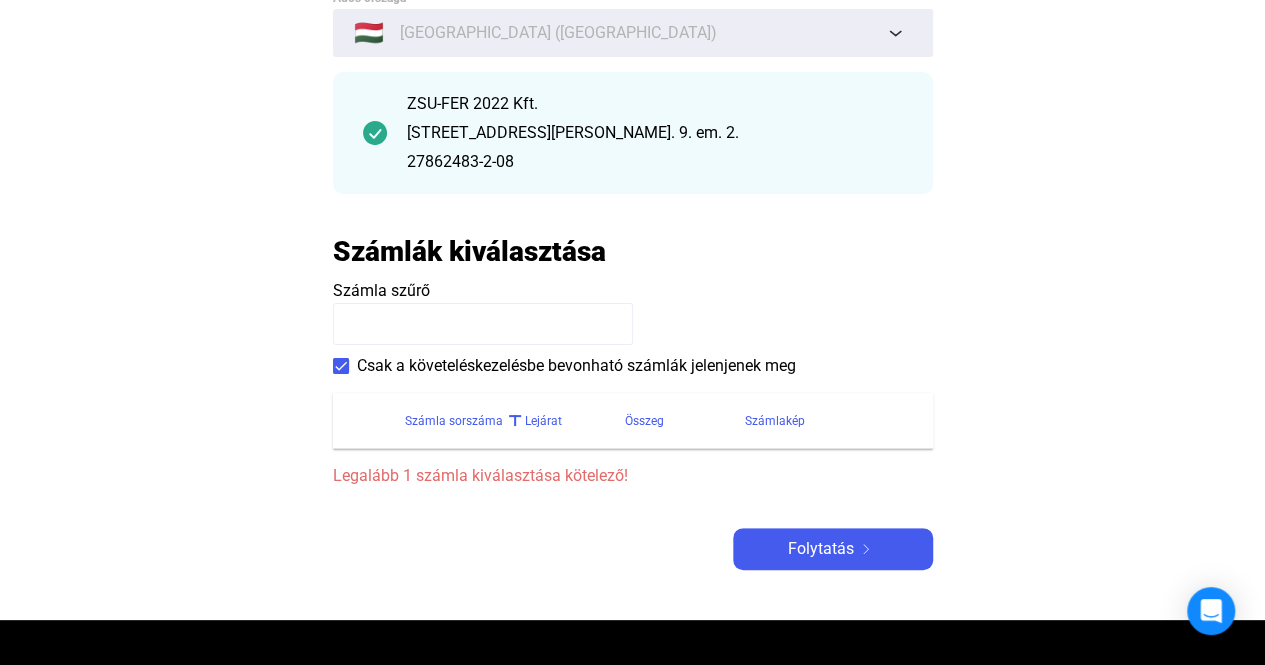 click 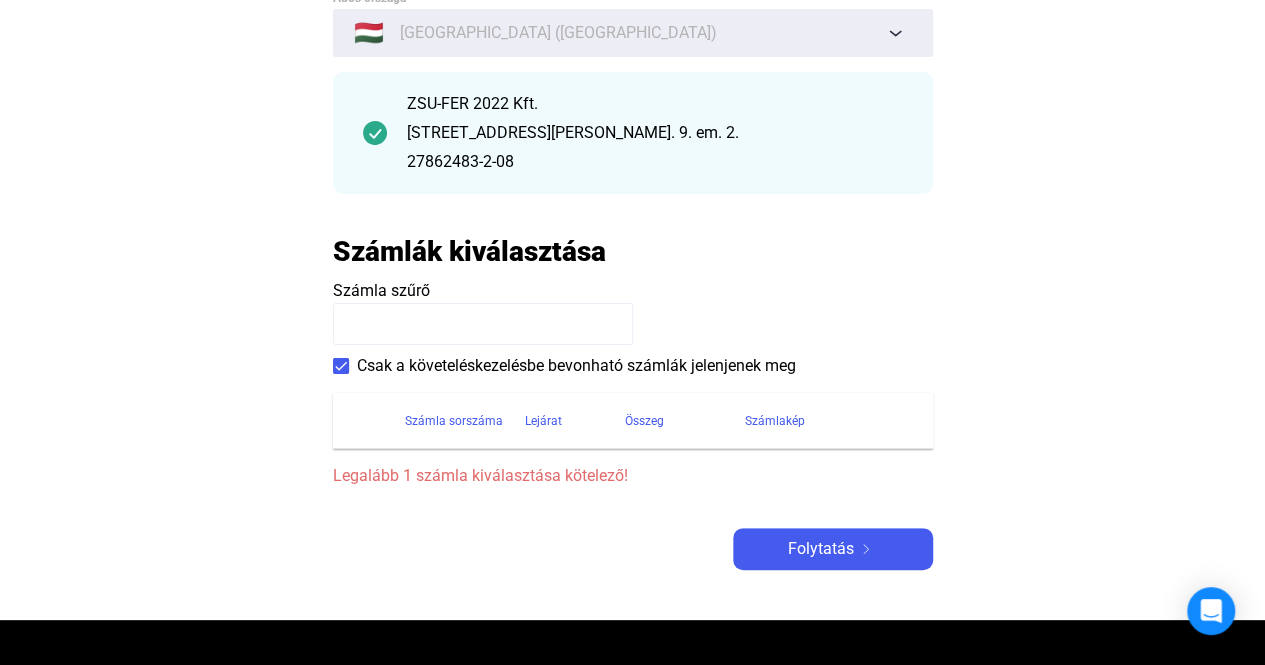 click 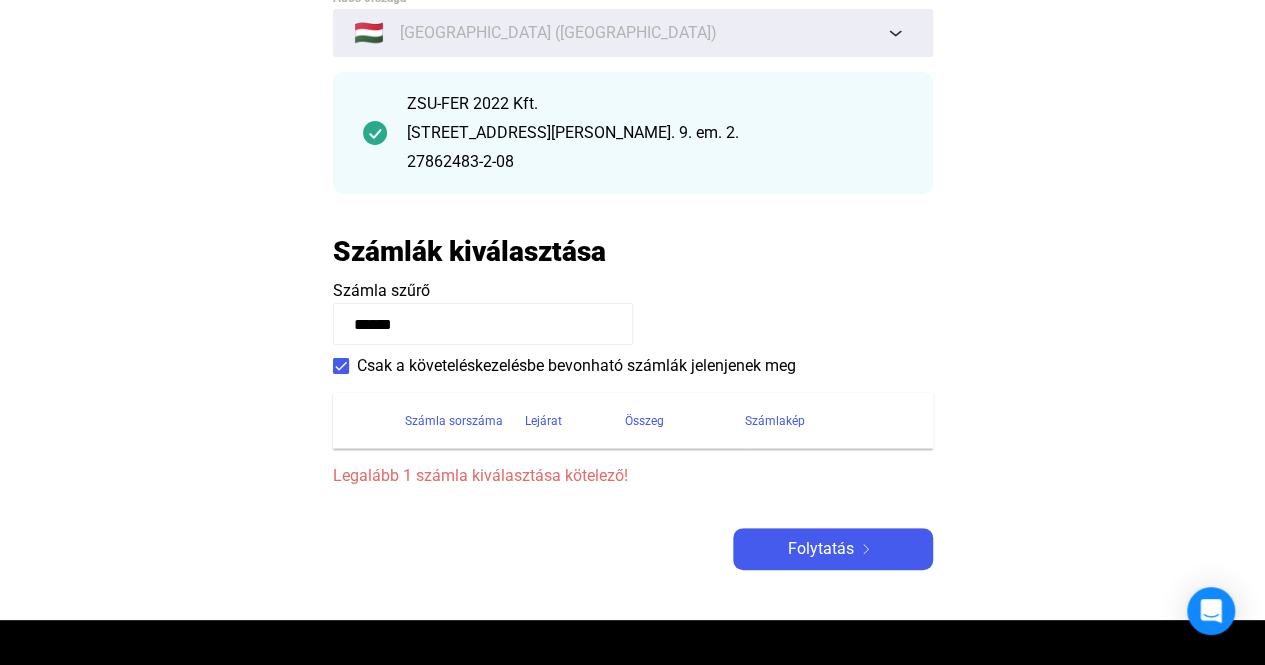 click on "Számla szűrő ******    Csak a követeléskezelésbe bevonható számlák jelenjenek meg" 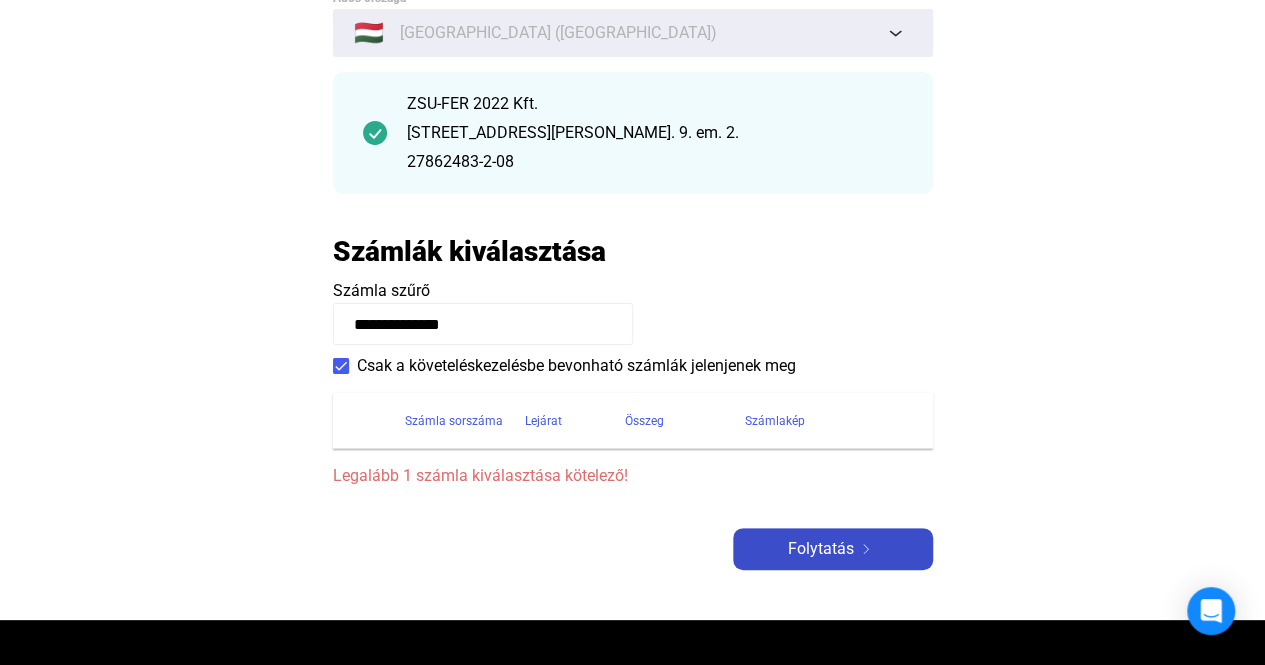 type on "**********" 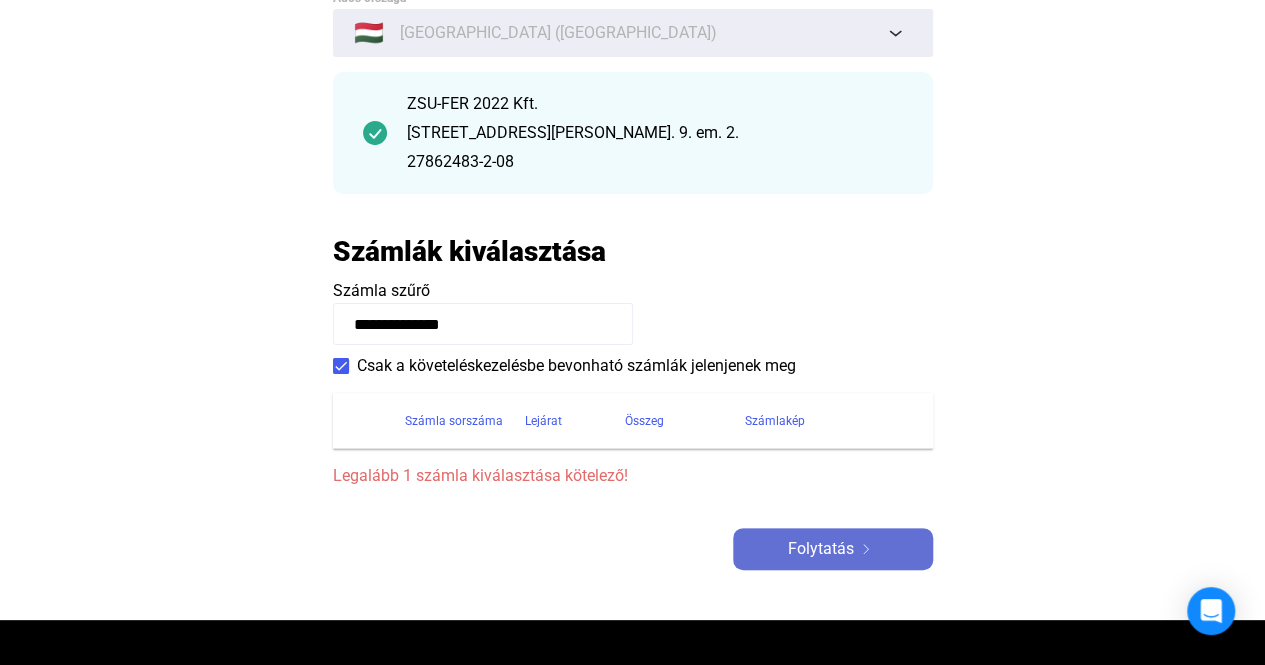 click on "Folytatás" 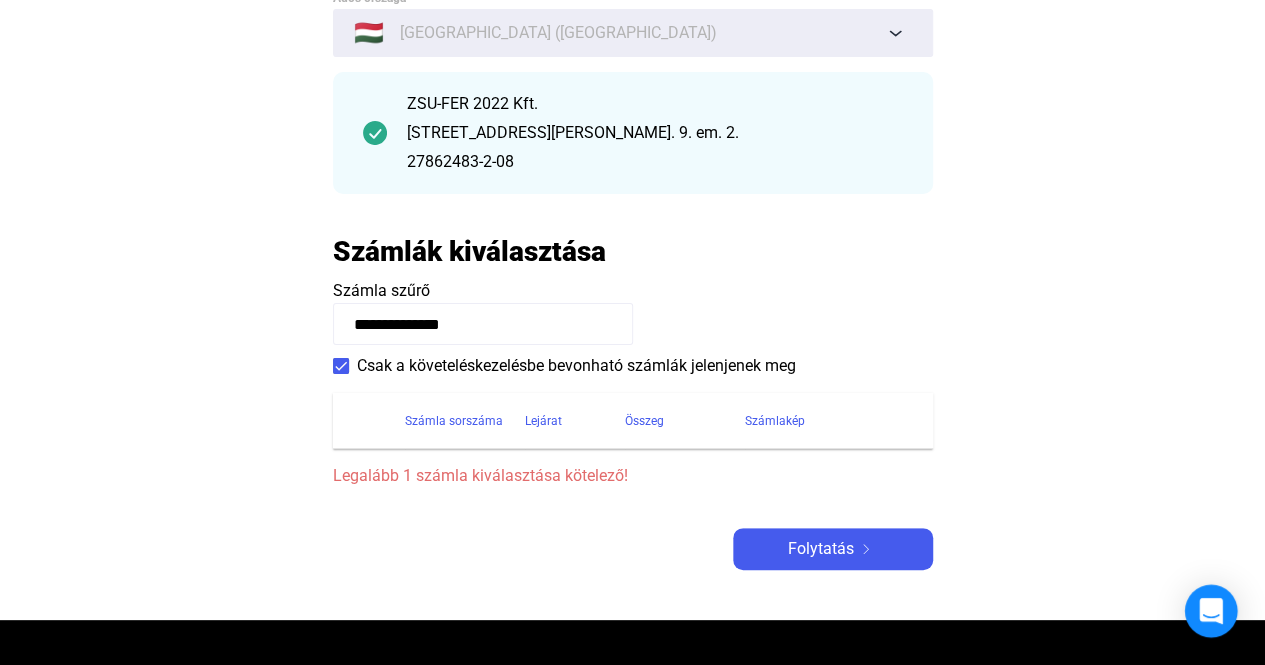 click 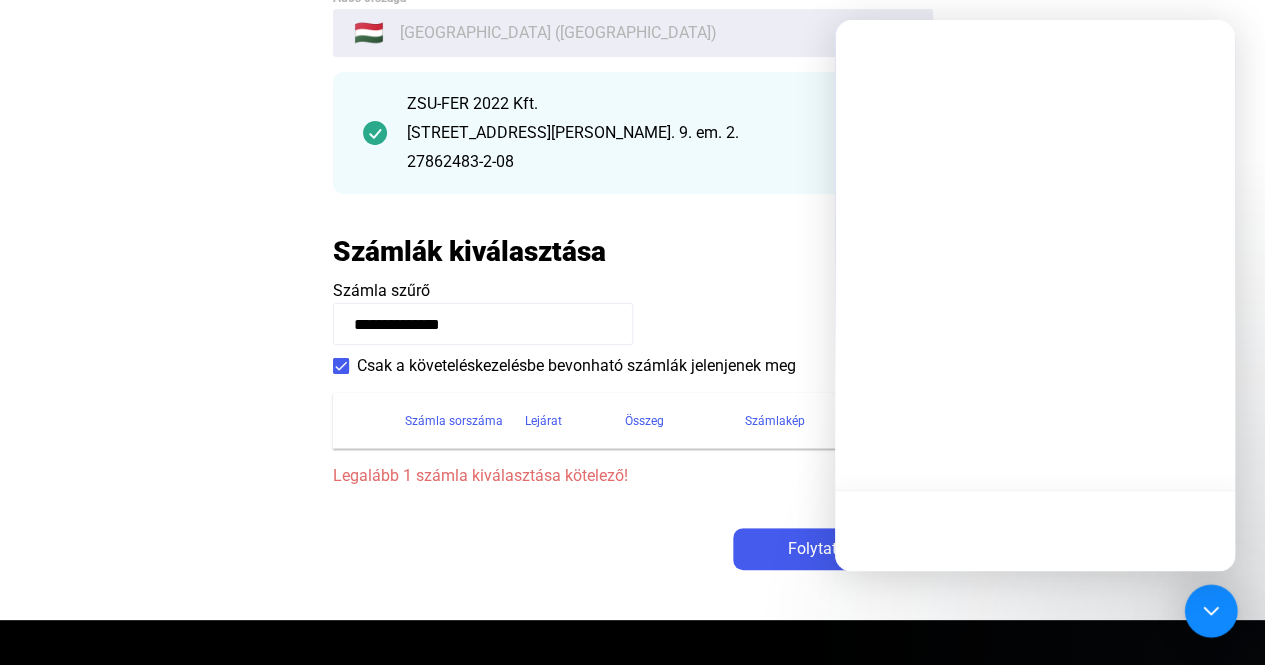 scroll, scrollTop: 0, scrollLeft: 0, axis: both 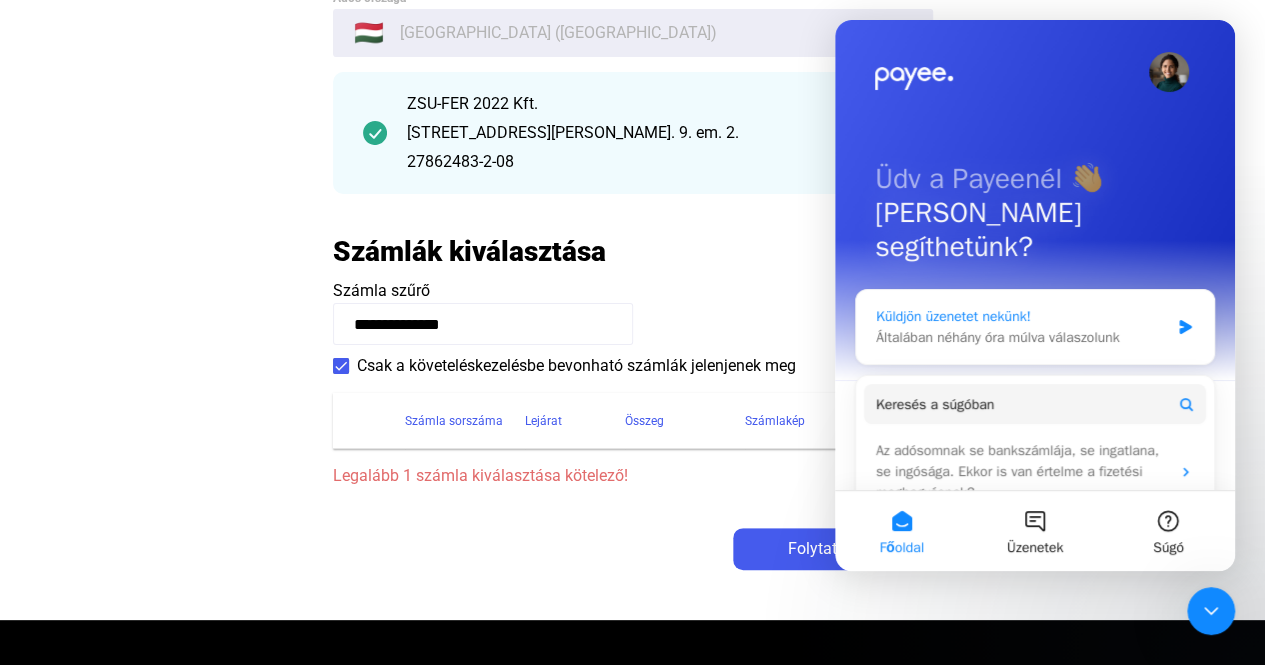 click 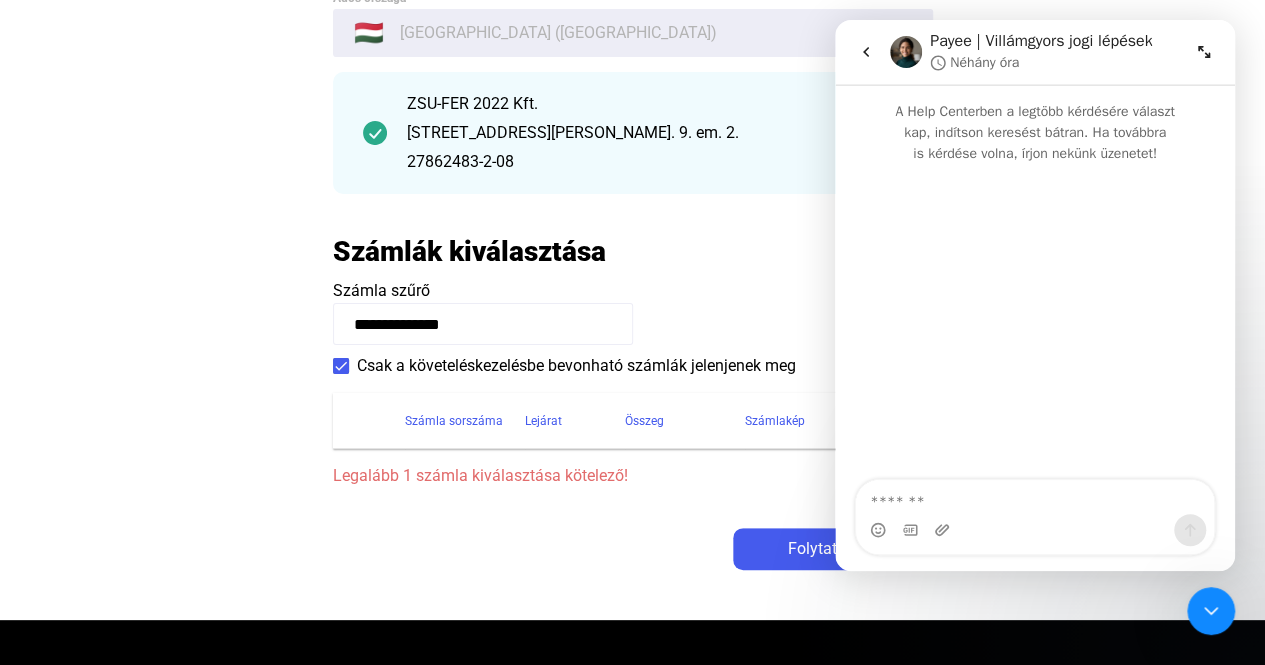 click at bounding box center (1035, 497) 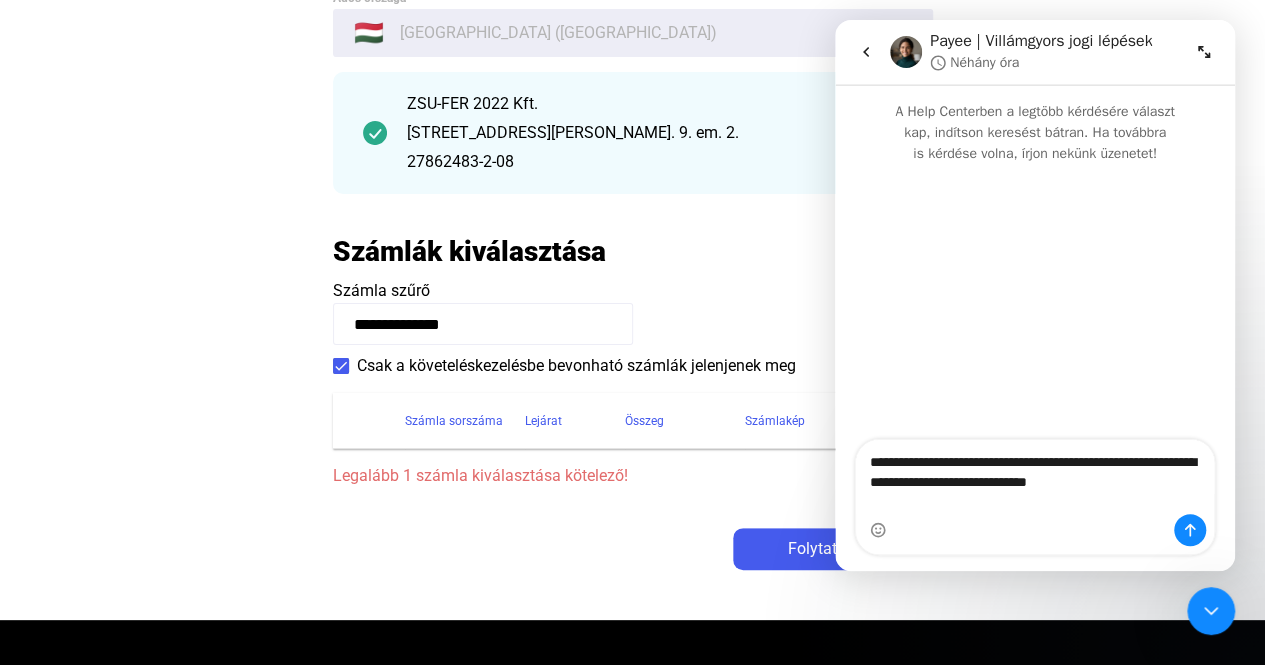 type on "**********" 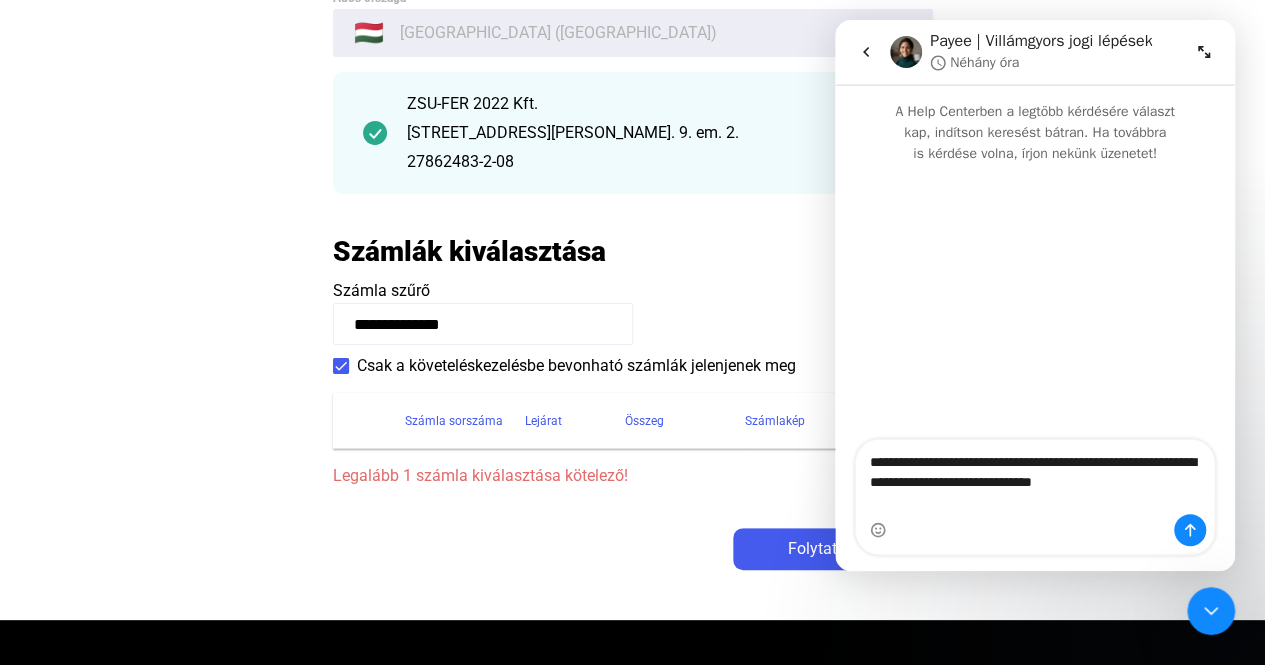 type 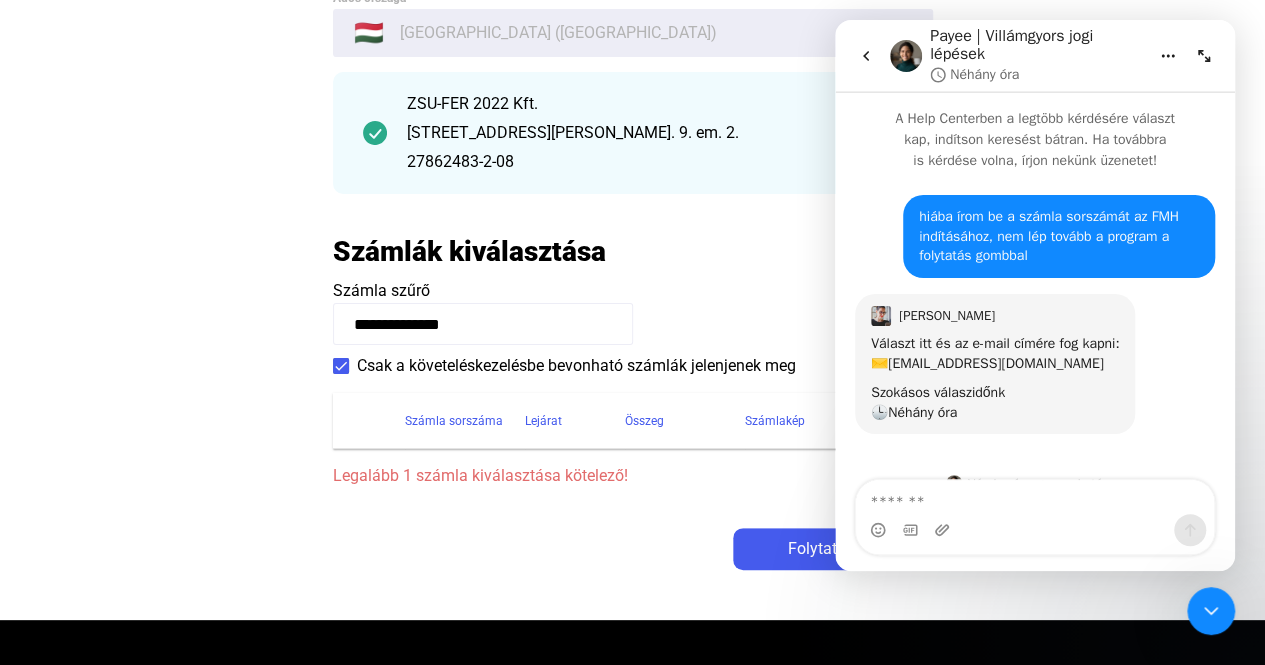 scroll, scrollTop: 31, scrollLeft: 0, axis: vertical 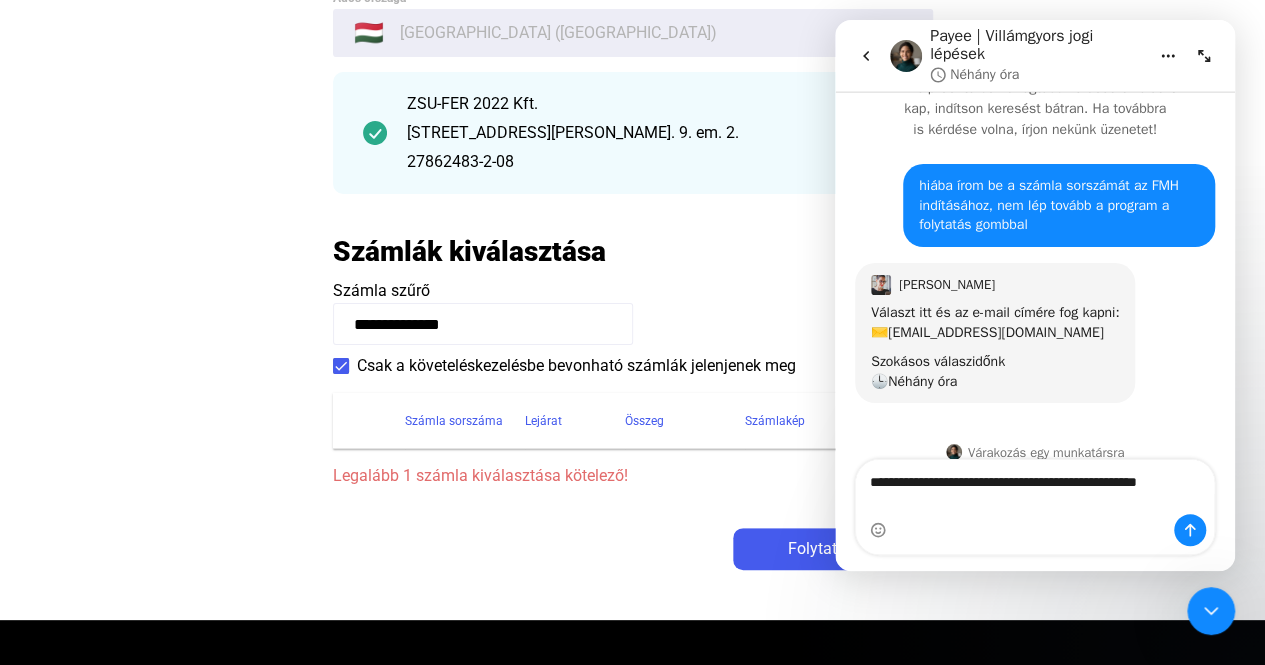 click on "**********" at bounding box center (1035, 477) 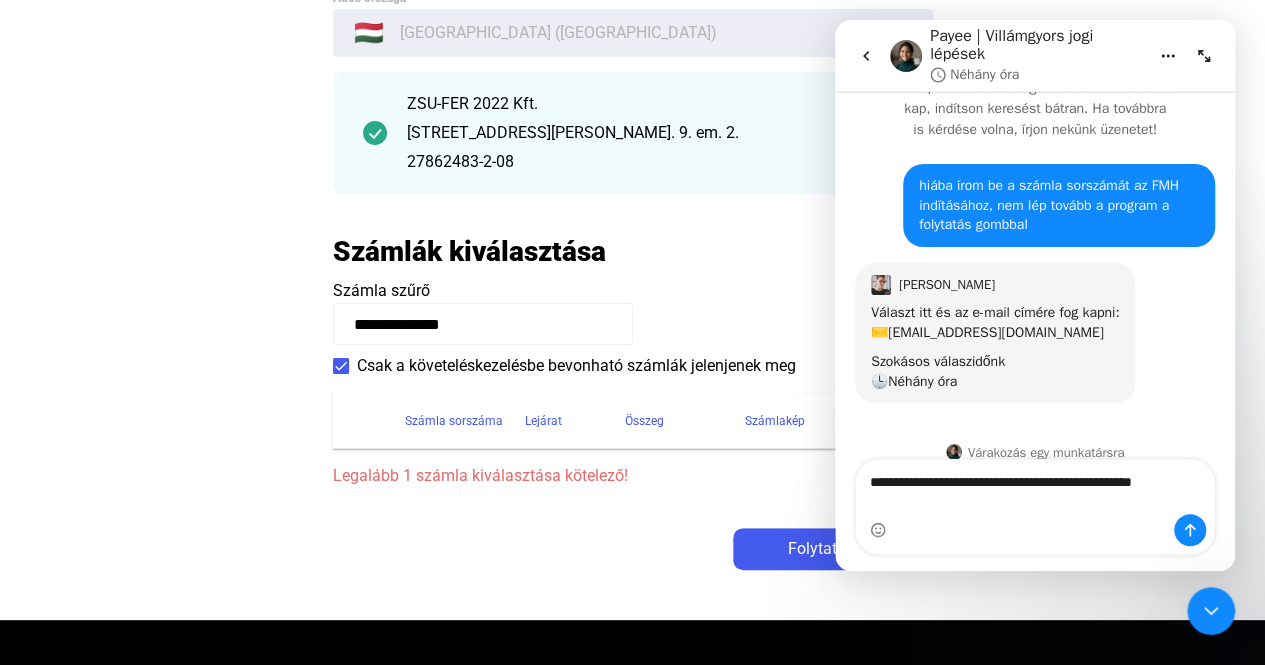 click on "**********" at bounding box center [1035, 477] 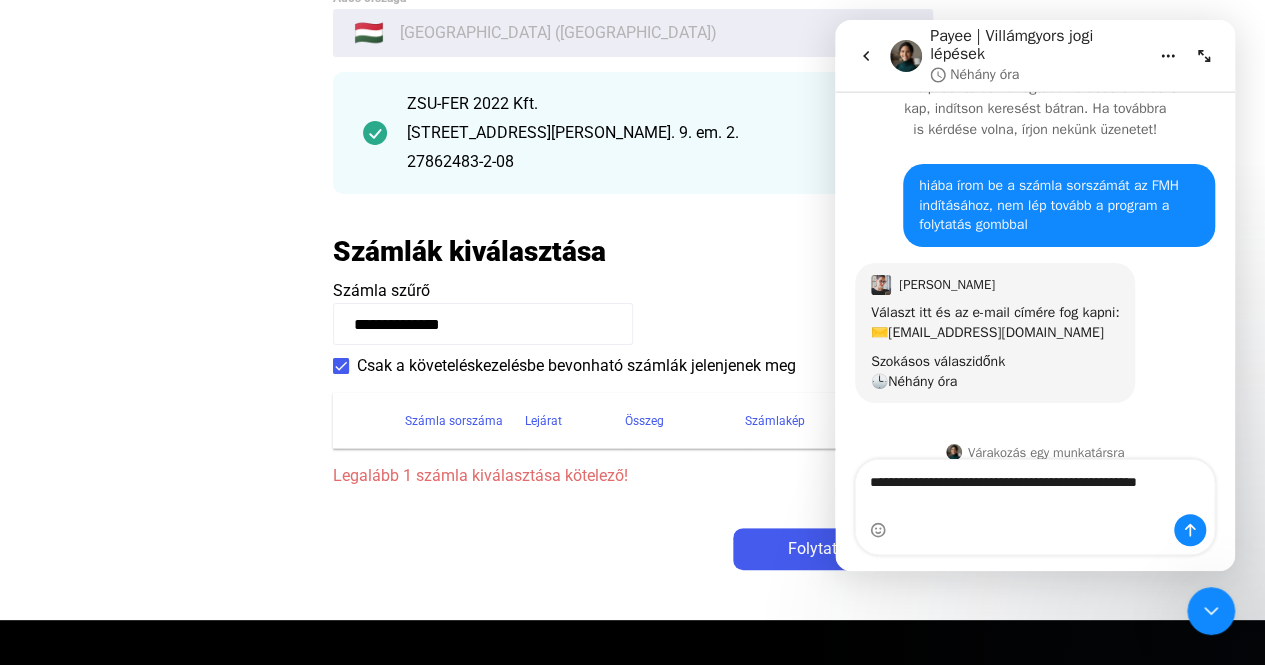 click on "**********" at bounding box center (1035, 477) 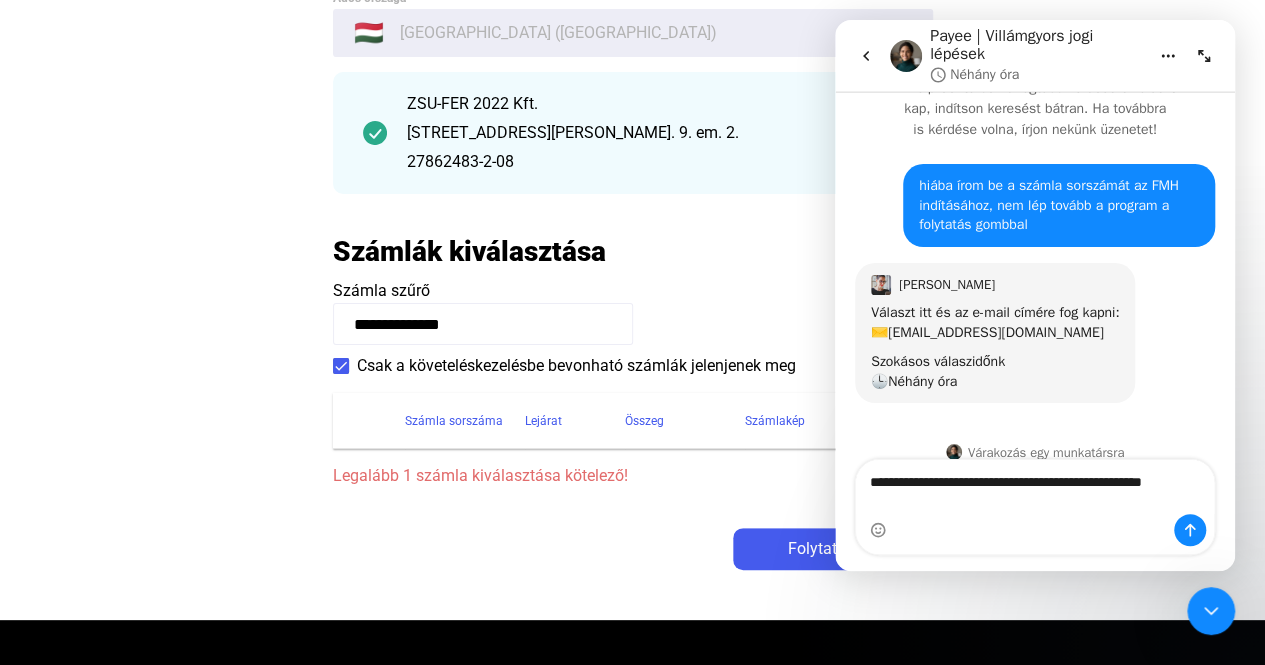 scroll, scrollTop: 51, scrollLeft: 0, axis: vertical 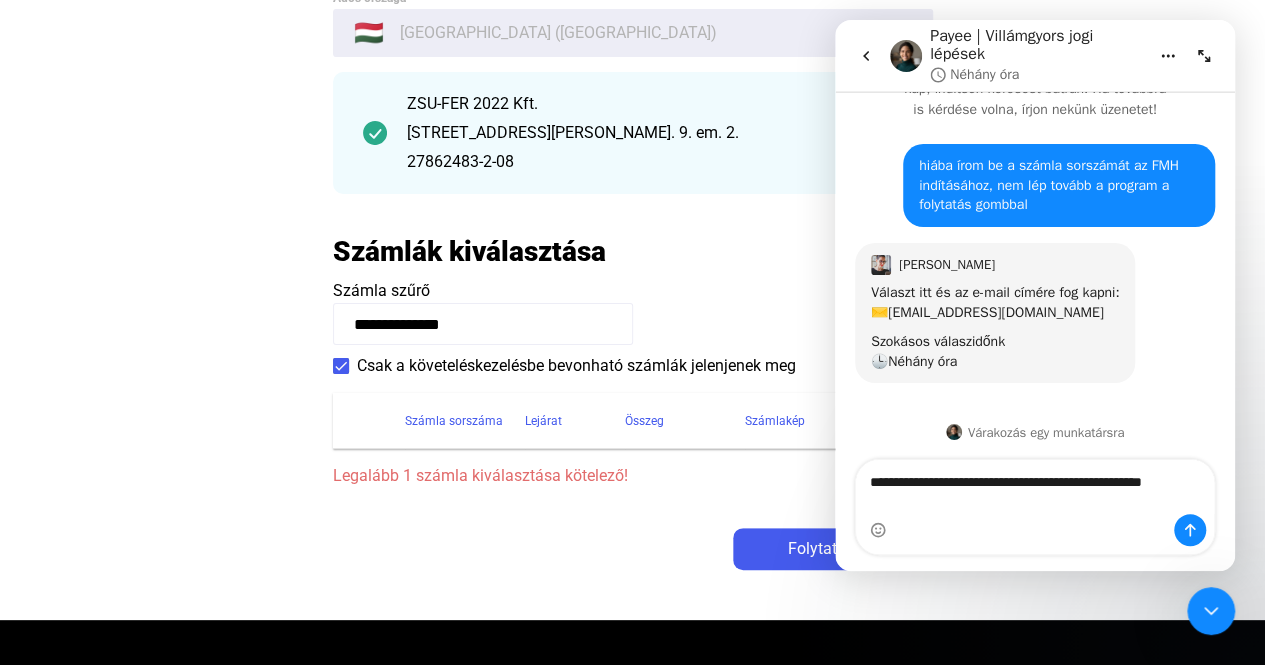 click on "**********" at bounding box center [1035, 487] 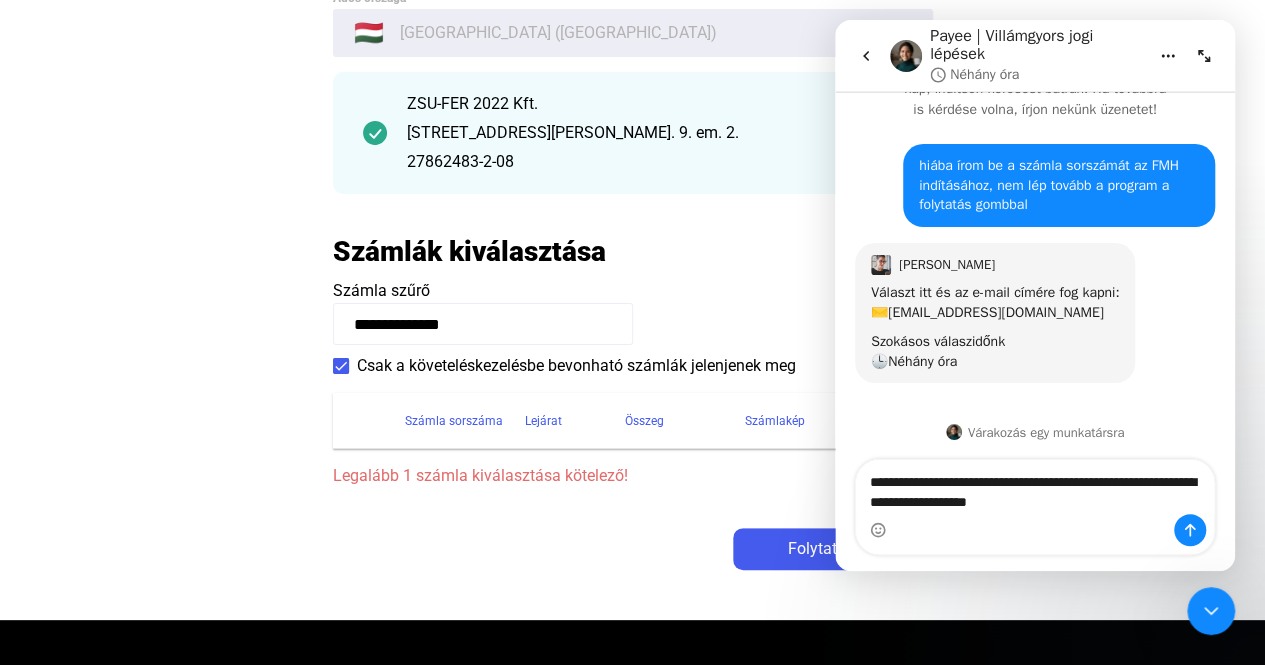 type on "**********" 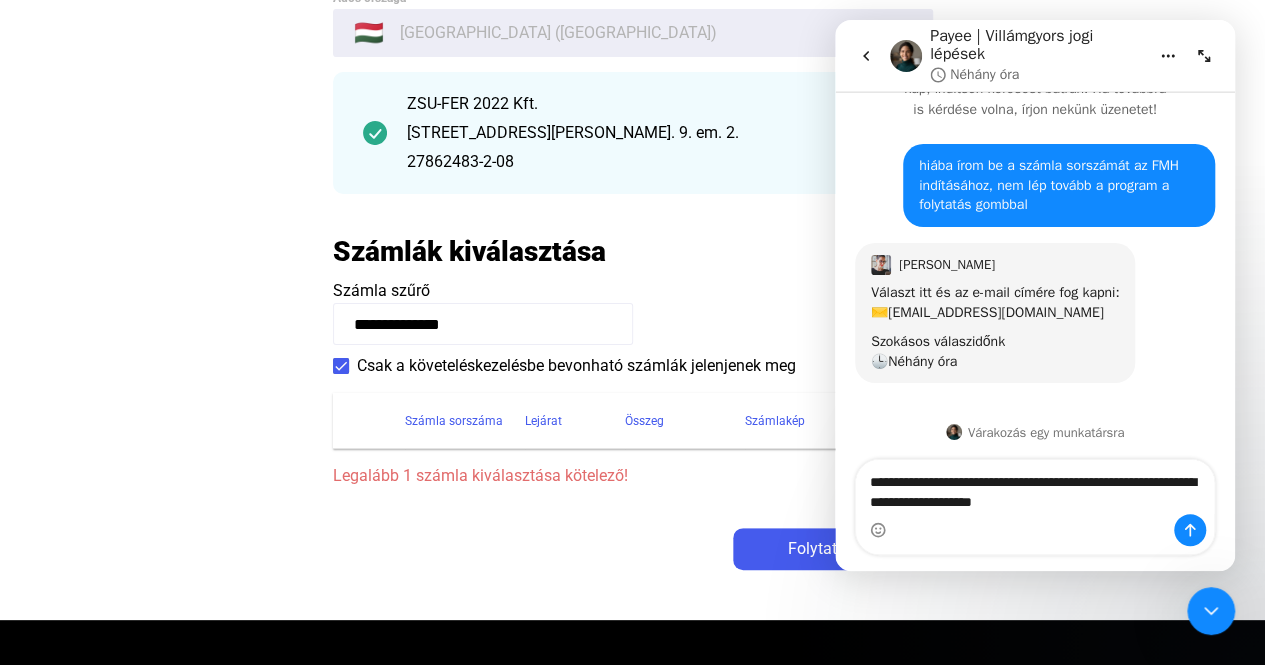type 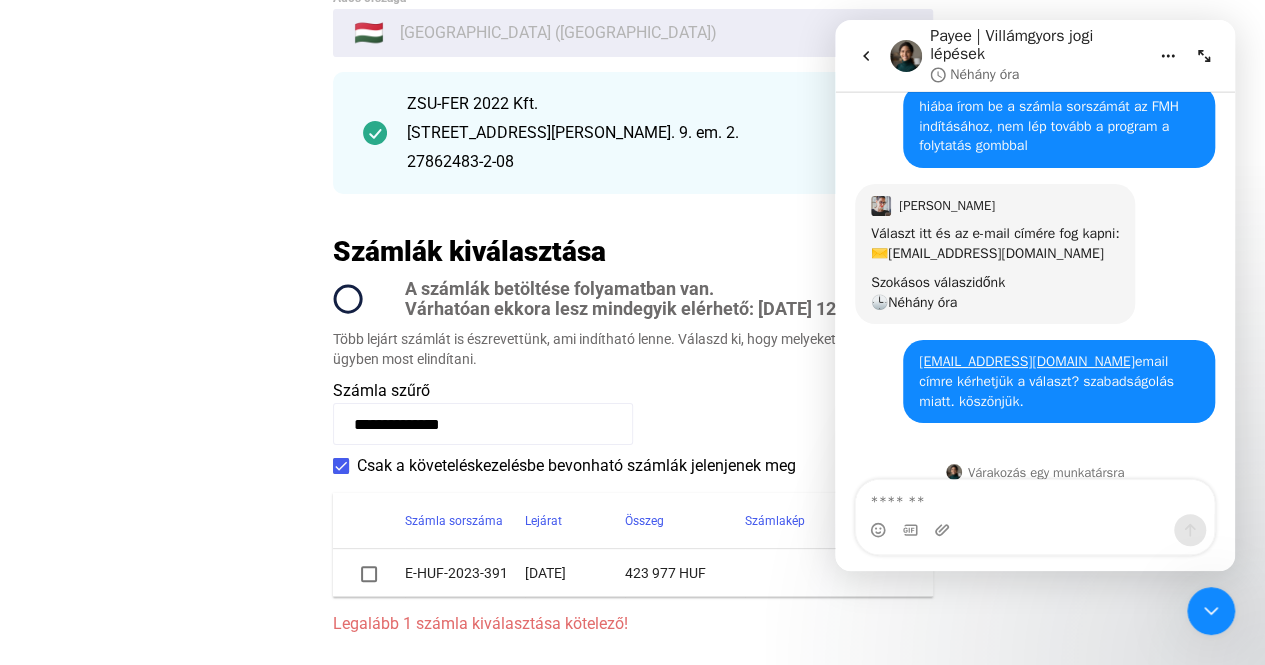 scroll, scrollTop: 110, scrollLeft: 0, axis: vertical 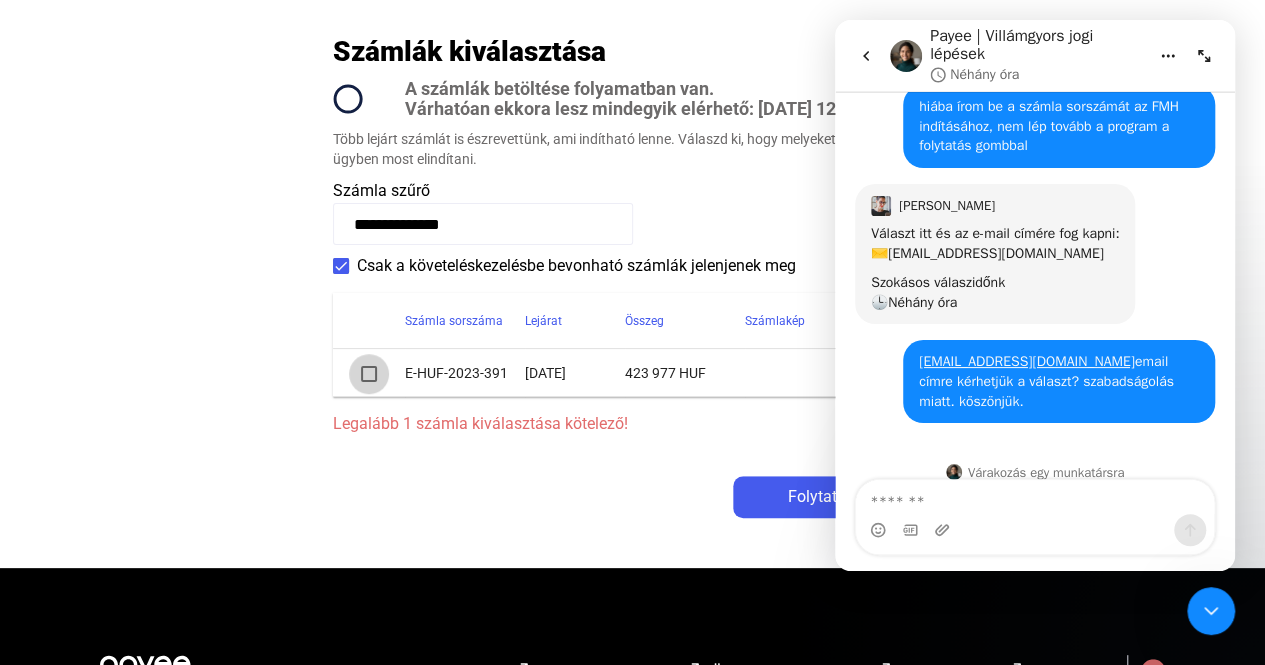 click at bounding box center (369, 374) 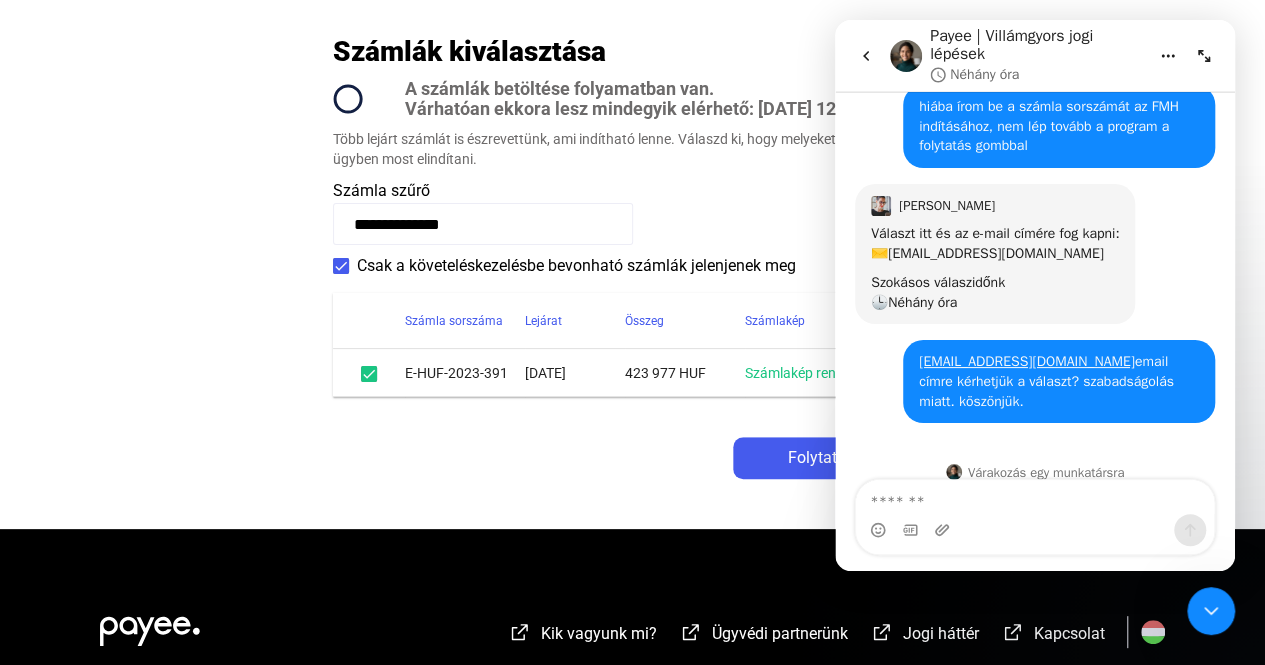 click 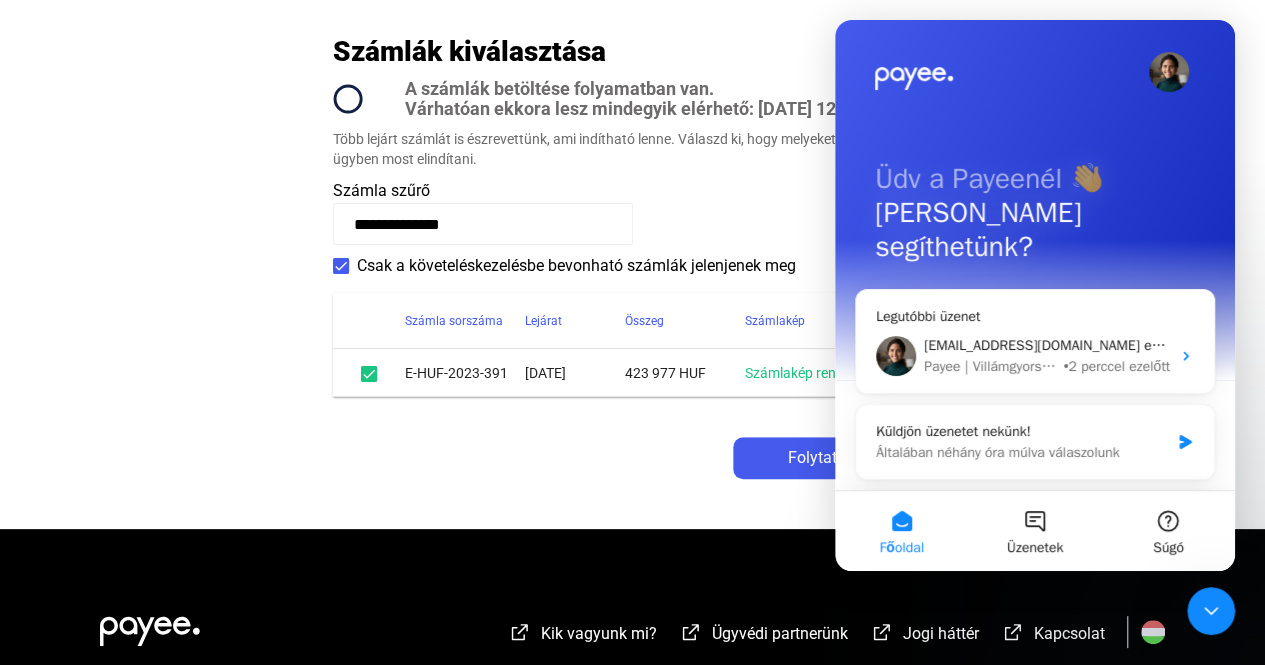 click on "Számlák kiválasztása" 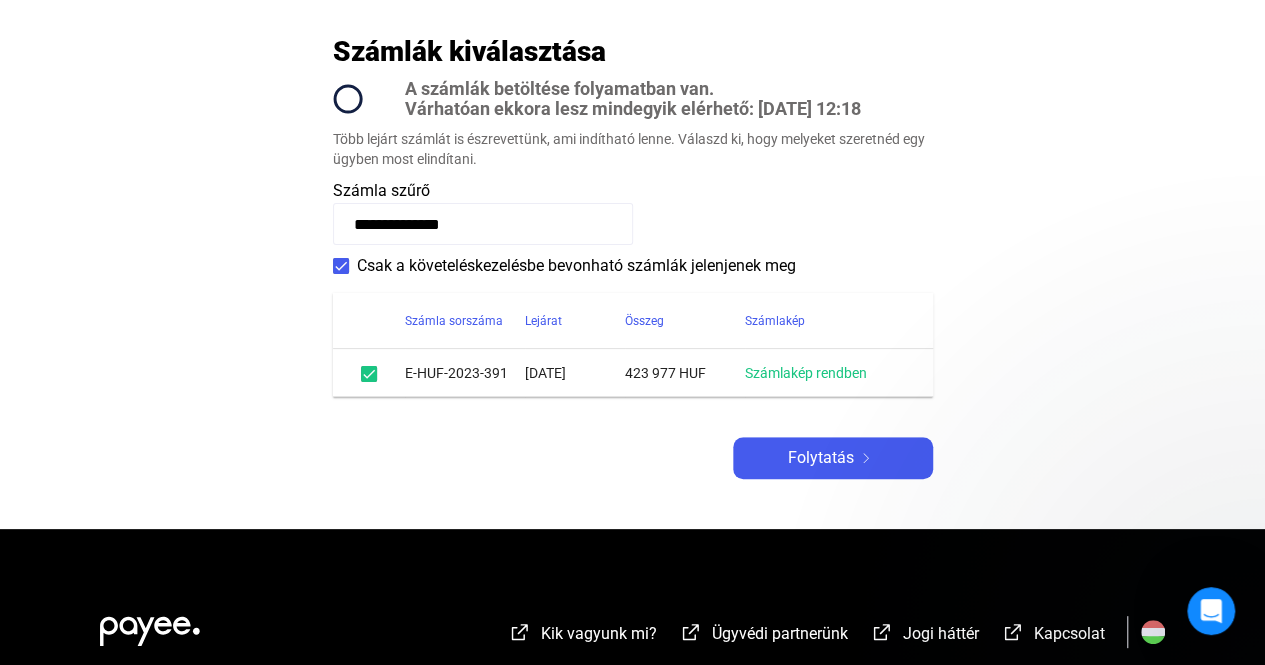 scroll, scrollTop: 0, scrollLeft: 0, axis: both 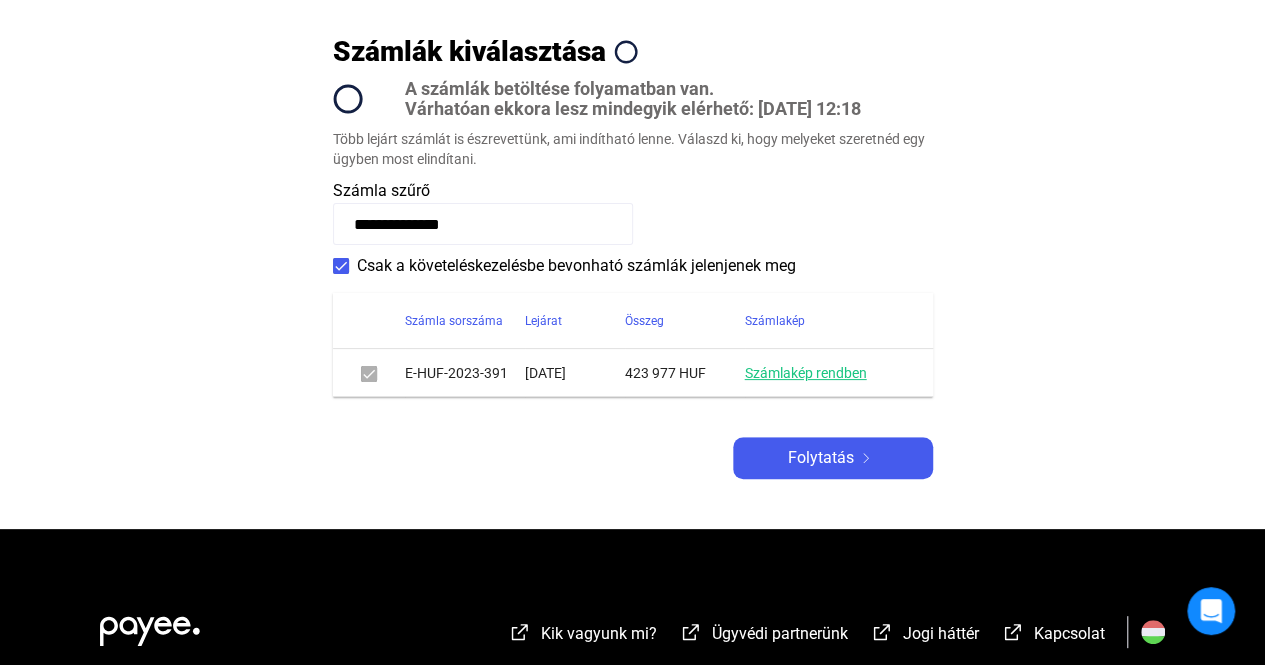 click on "Számlakép rendben" 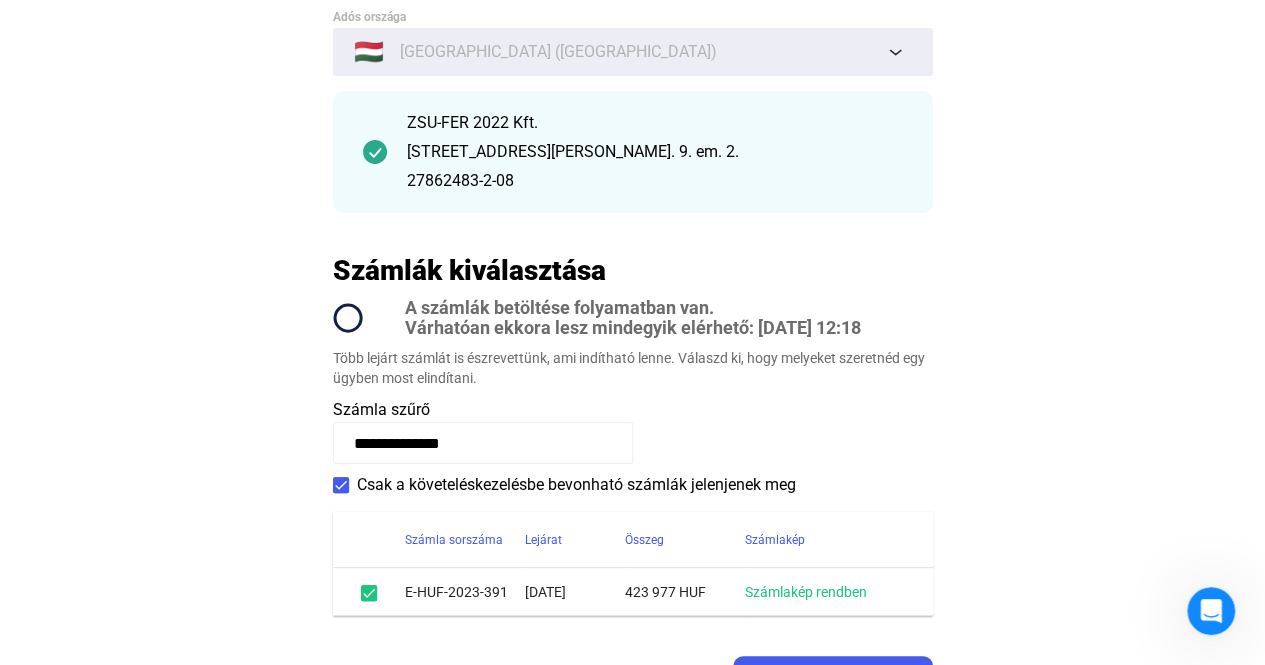 scroll, scrollTop: 0, scrollLeft: 0, axis: both 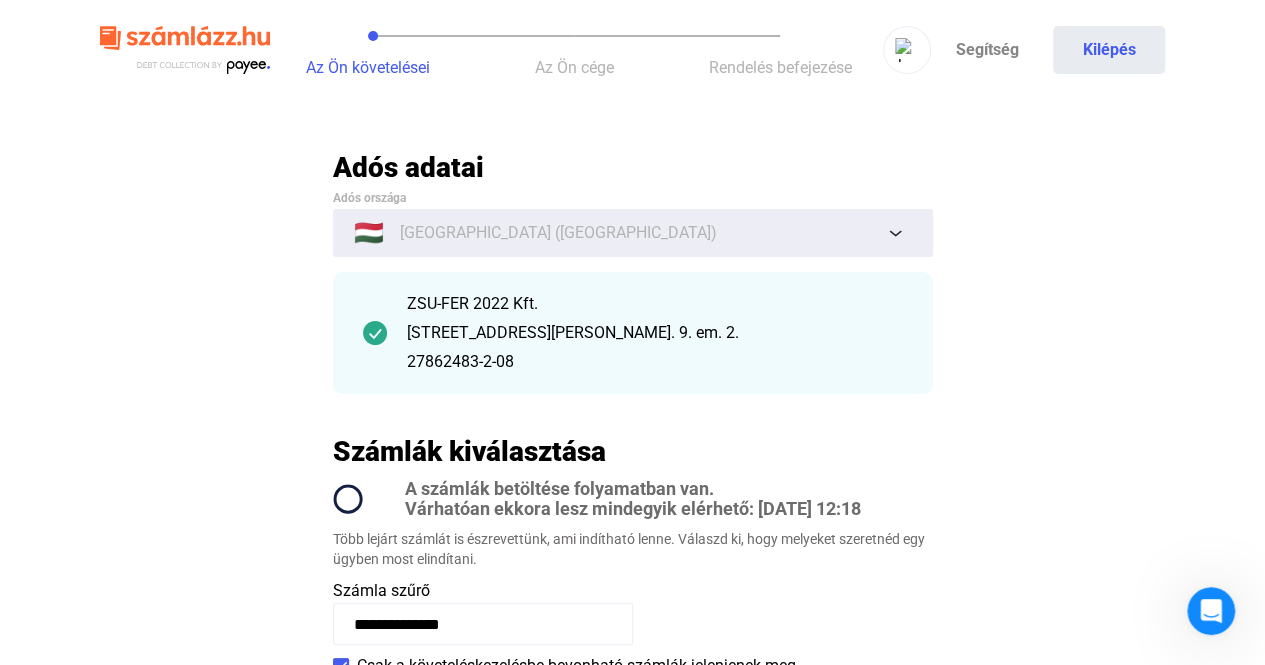 click on "[STREET_ADDRESS][PERSON_NAME]. 9. em. 2." 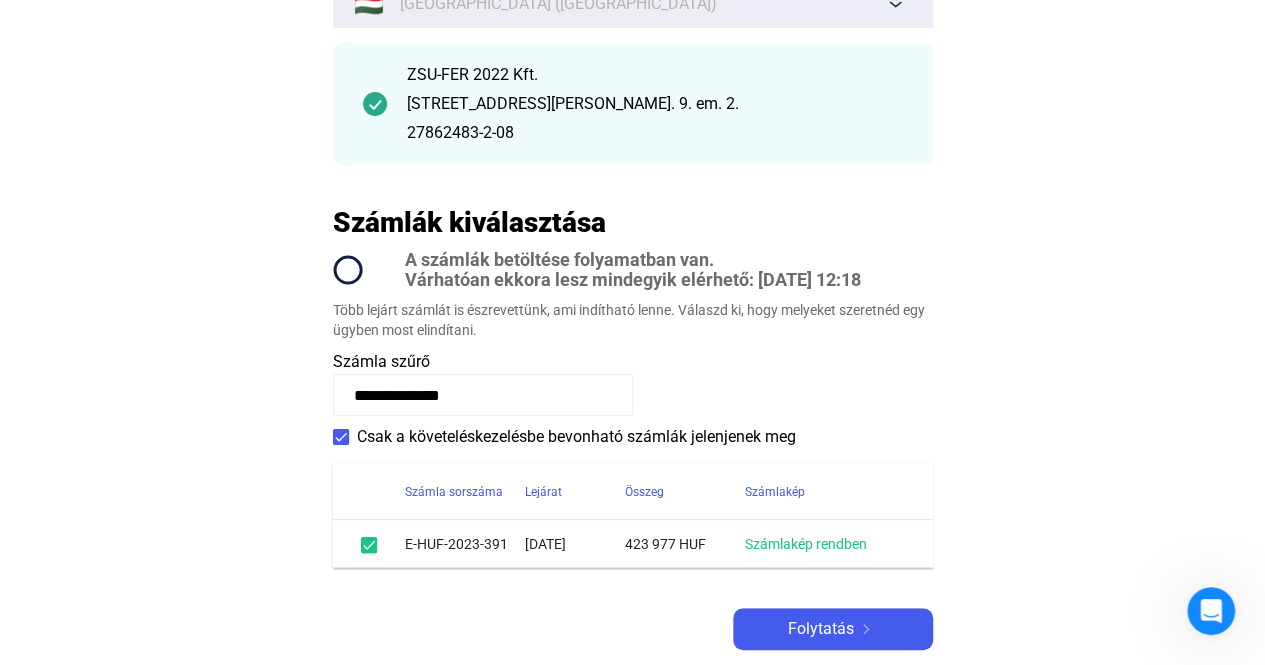 scroll, scrollTop: 400, scrollLeft: 0, axis: vertical 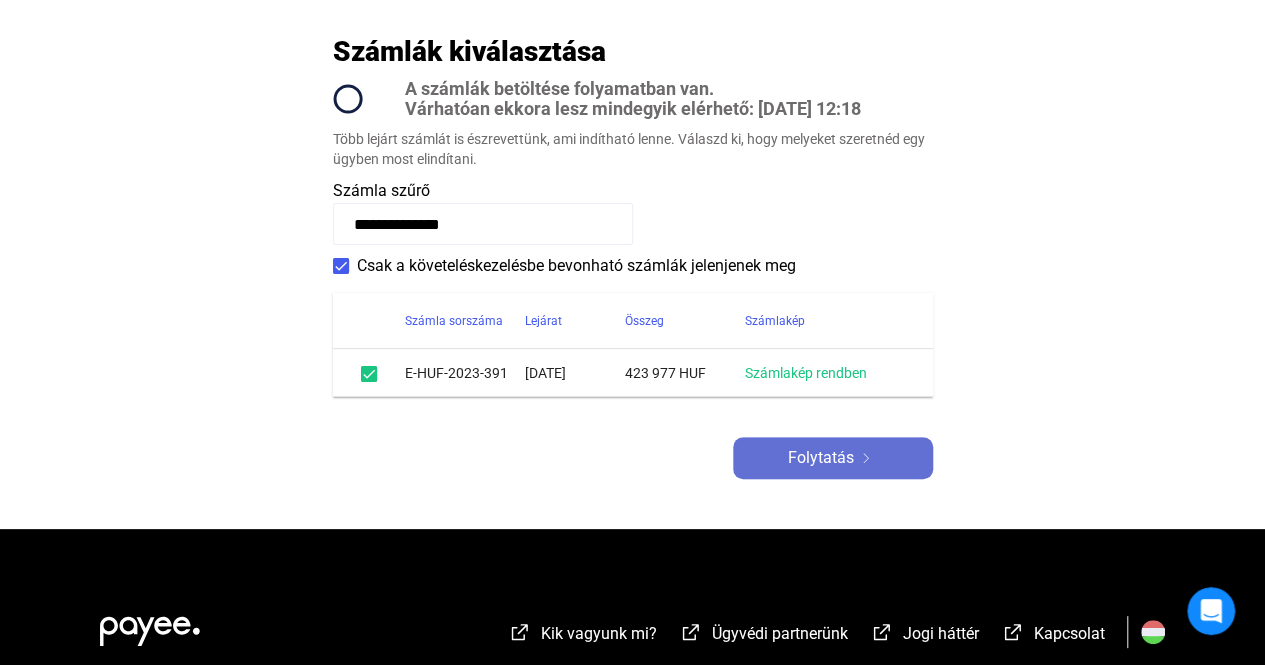 click on "Folytatás" 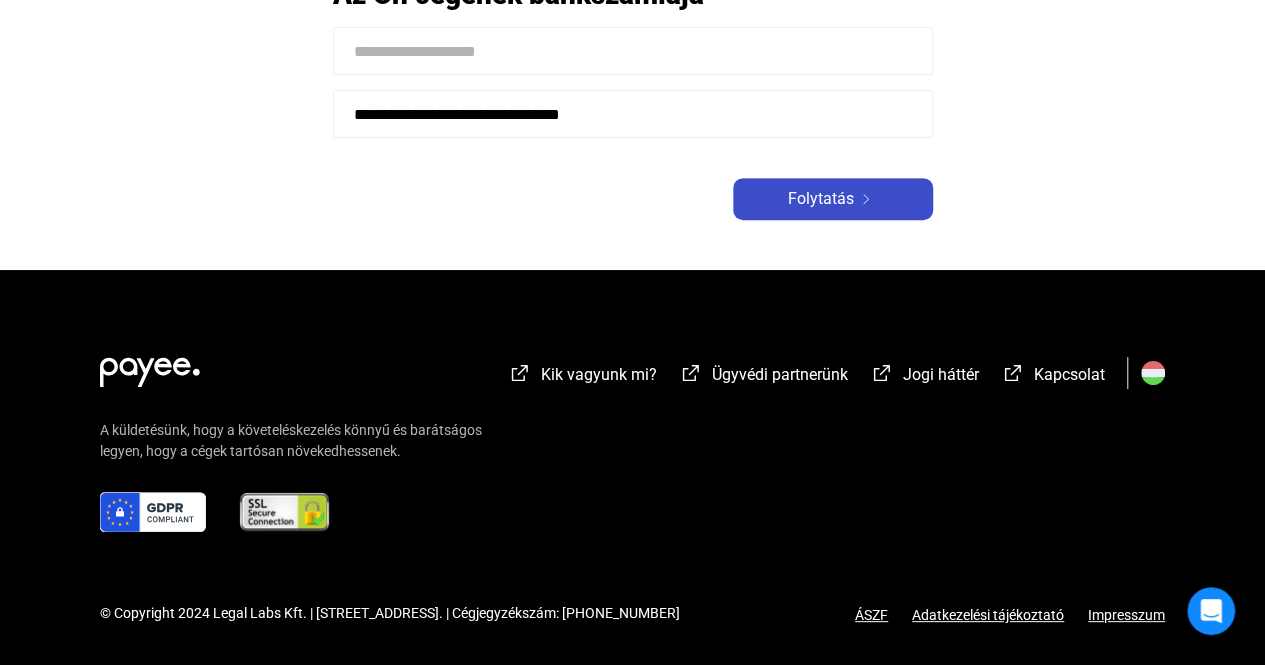 scroll, scrollTop: 0, scrollLeft: 0, axis: both 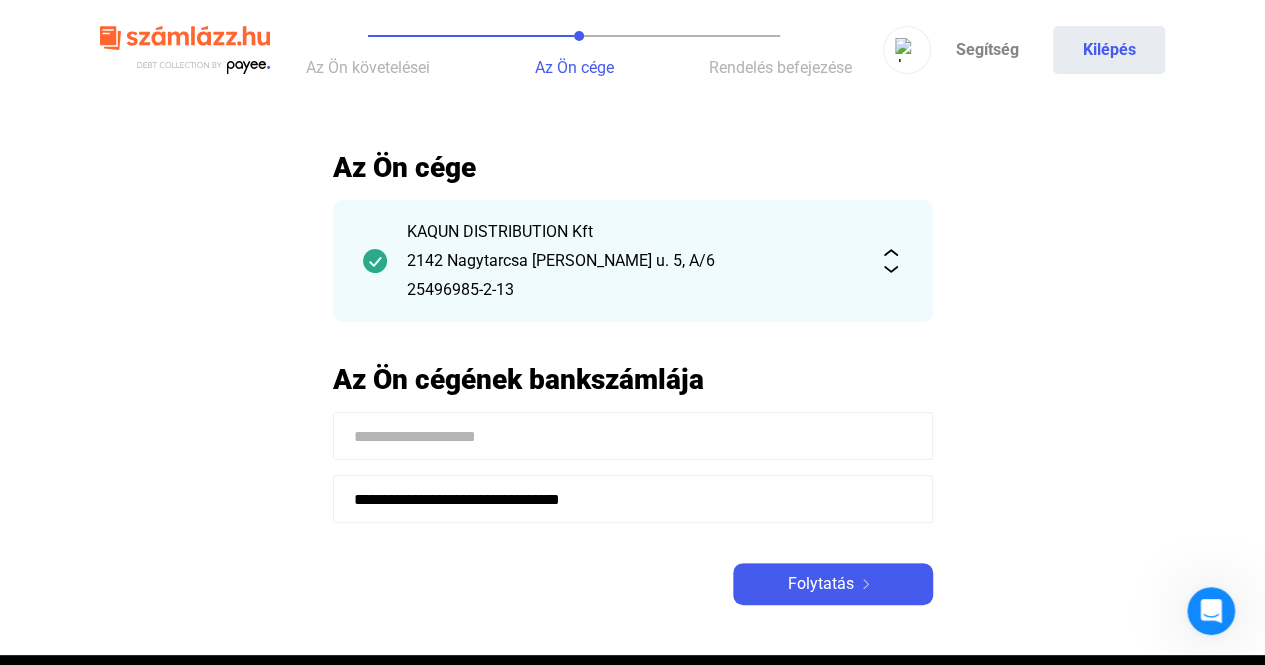 click 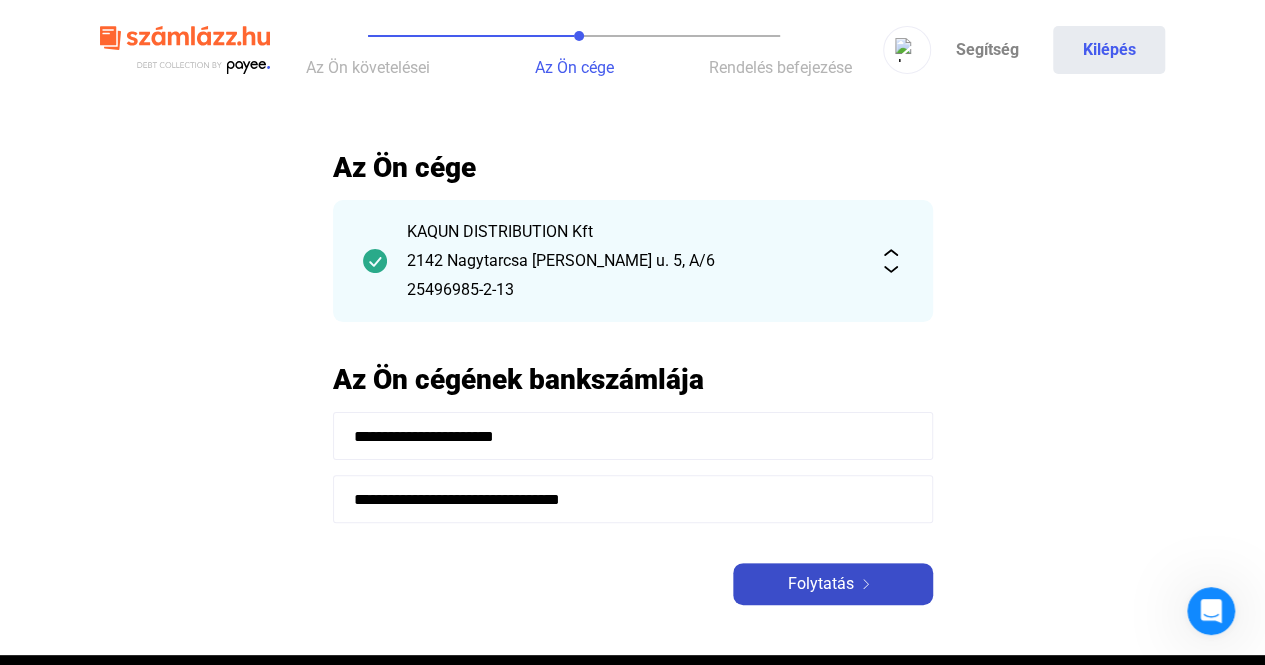 type on "**********" 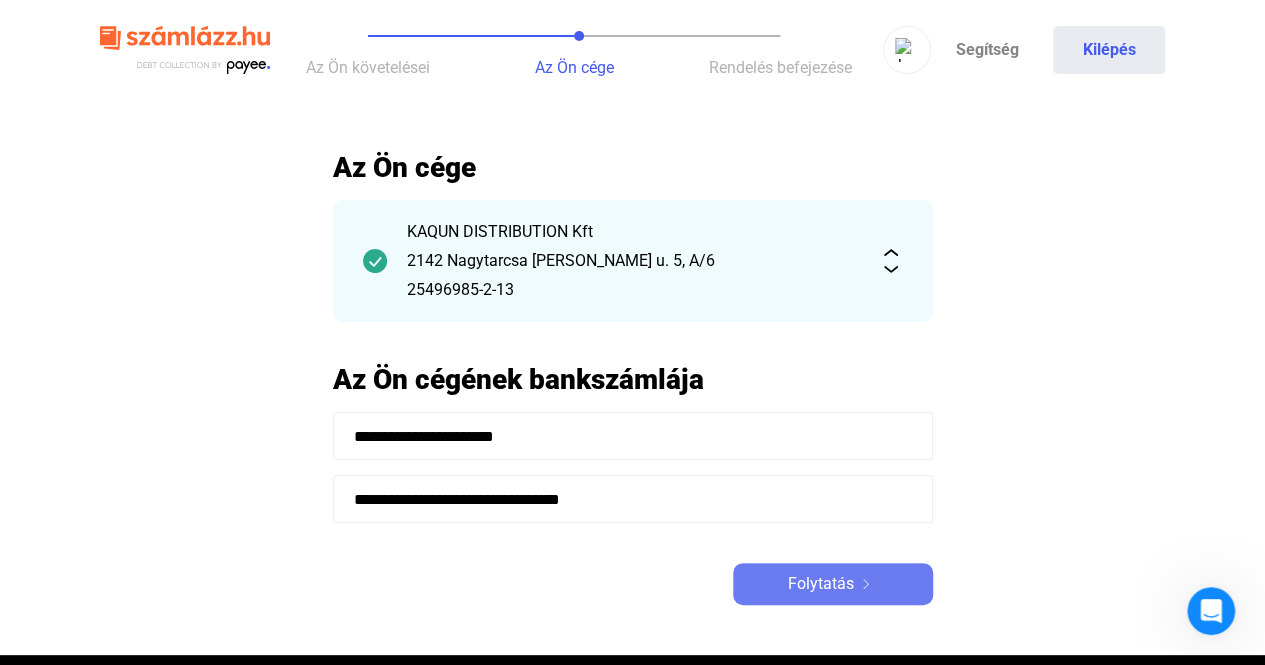 click on "Folytatás" 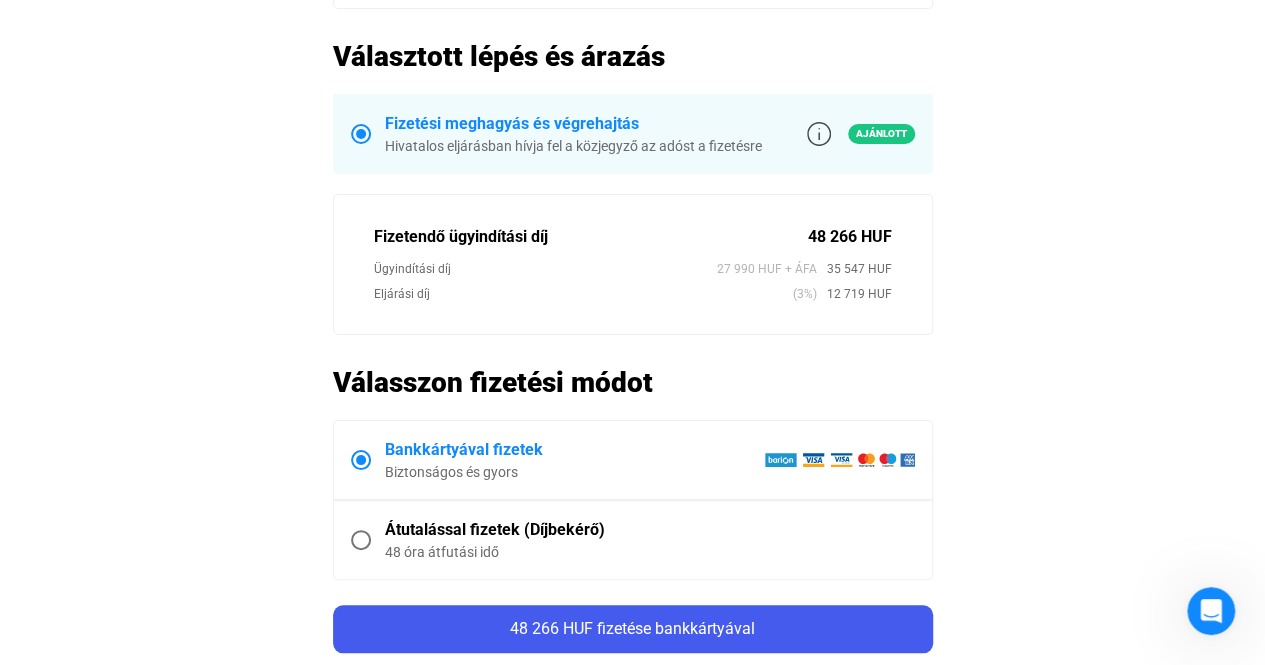 scroll, scrollTop: 600, scrollLeft: 0, axis: vertical 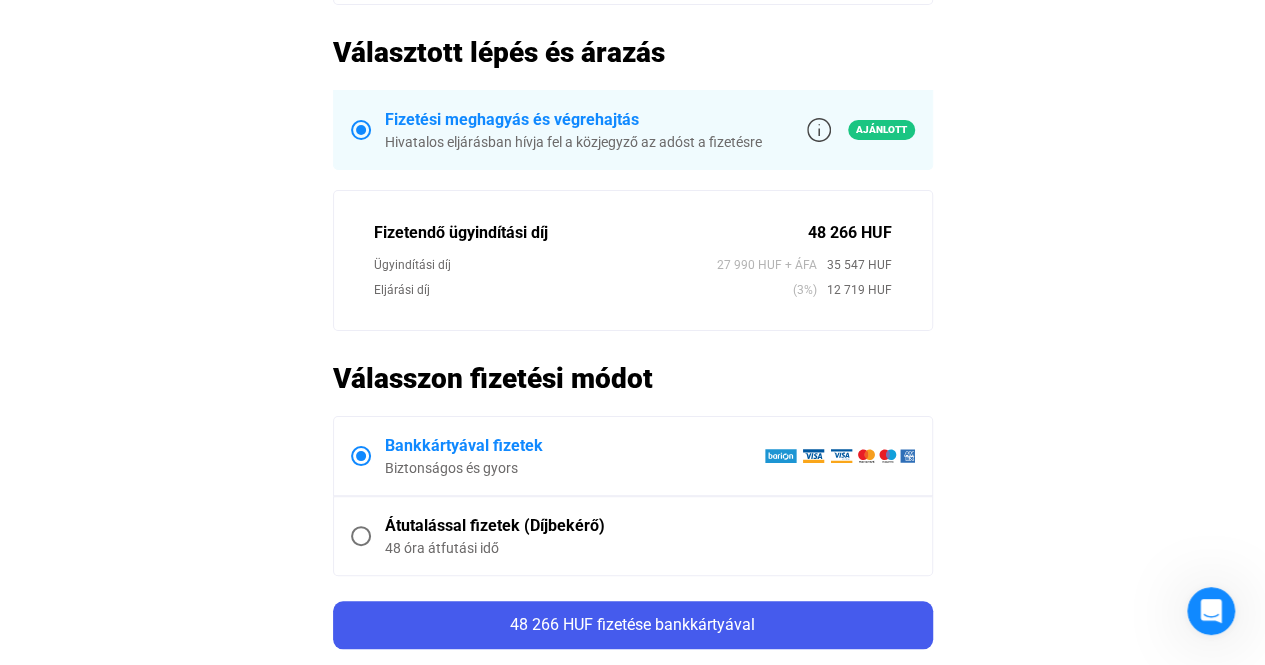 click at bounding box center [361, 536] 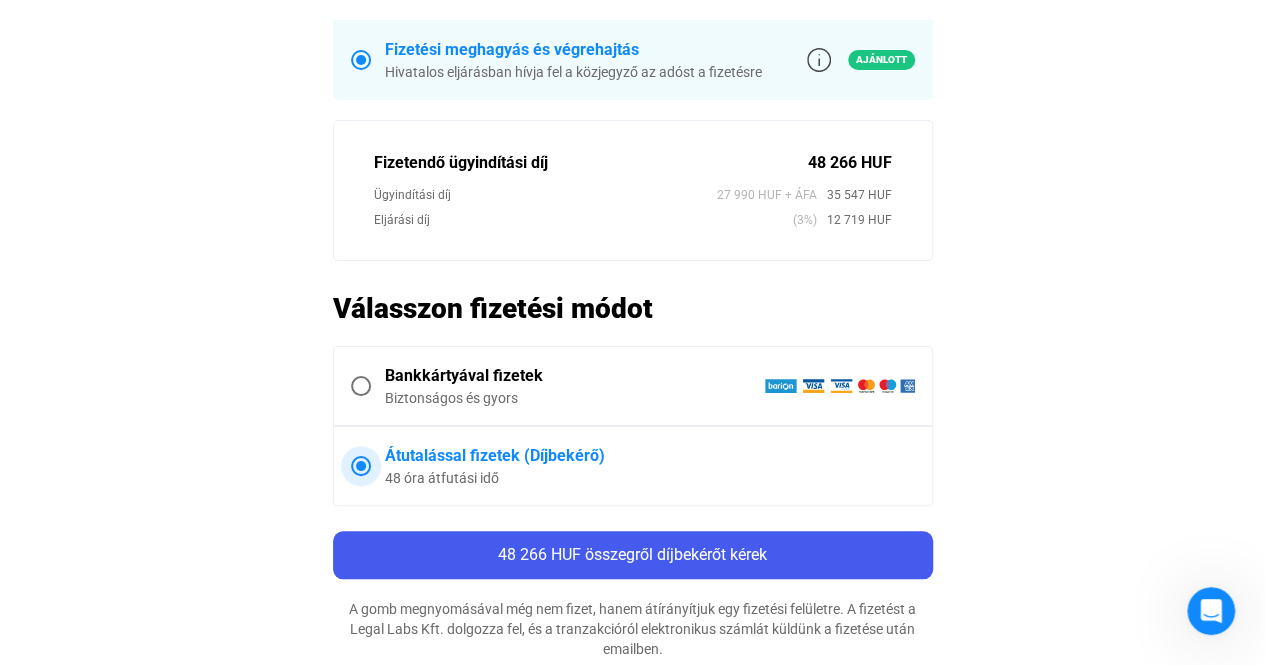 scroll, scrollTop: 700, scrollLeft: 0, axis: vertical 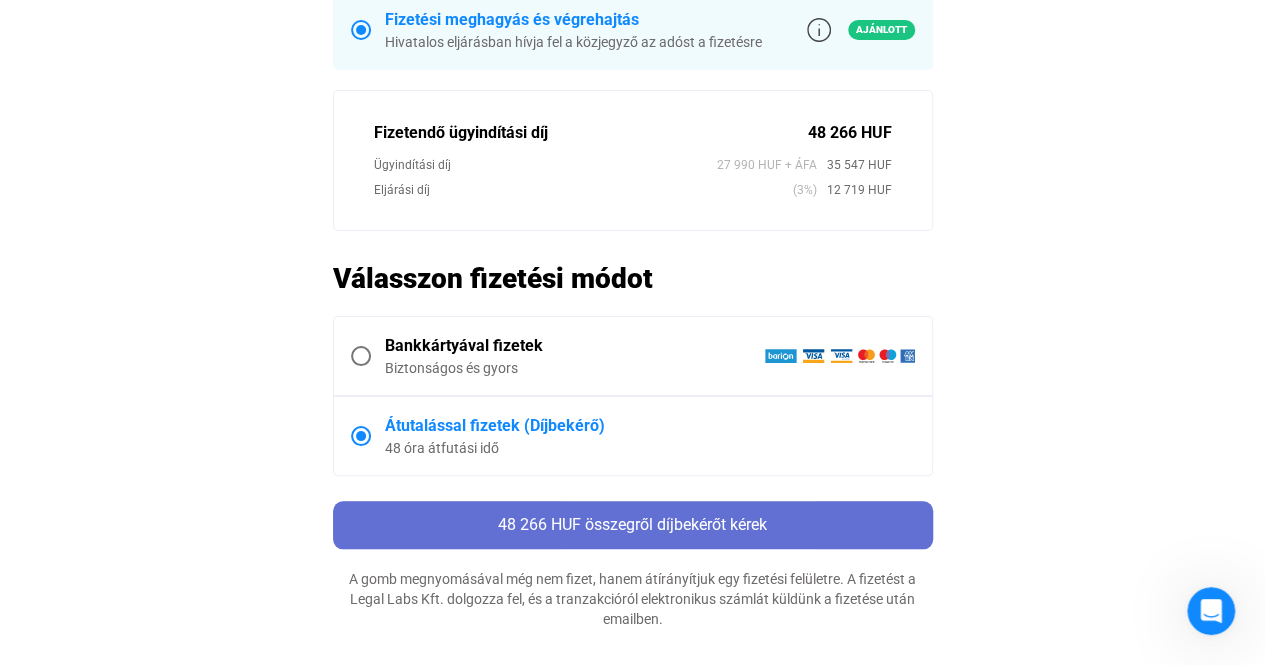 click on "48 266 HUF összegről díjbekérőt kérek" 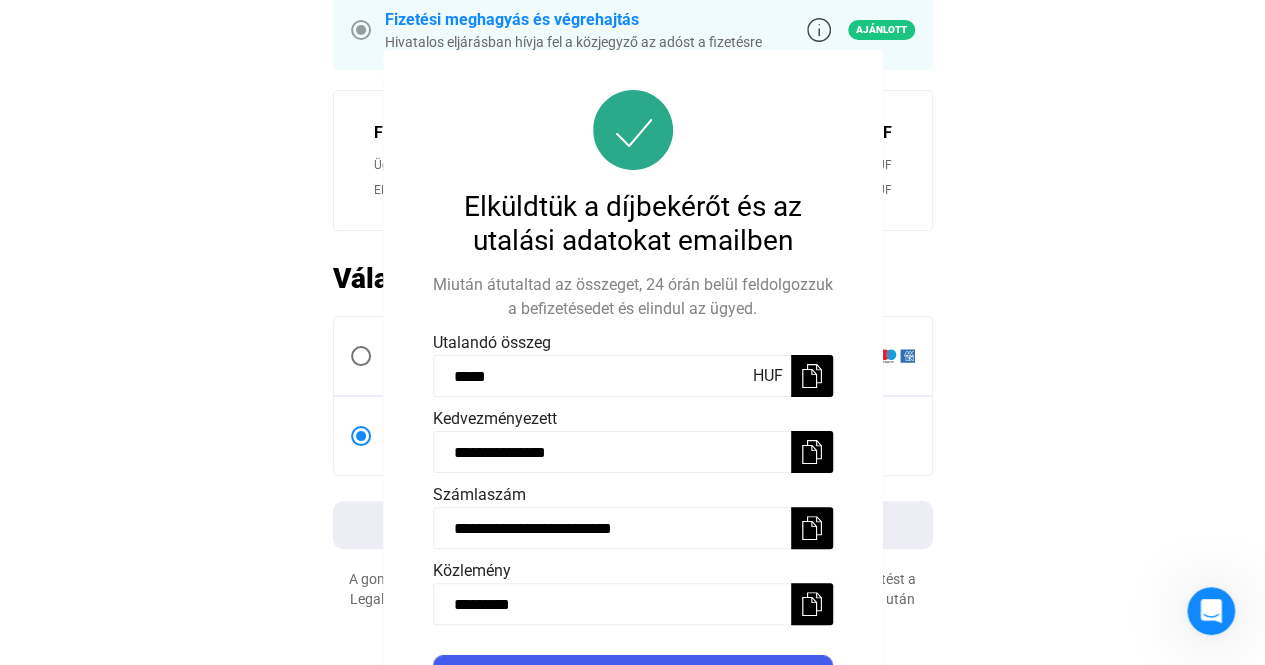 scroll, scrollTop: 0, scrollLeft: 0, axis: both 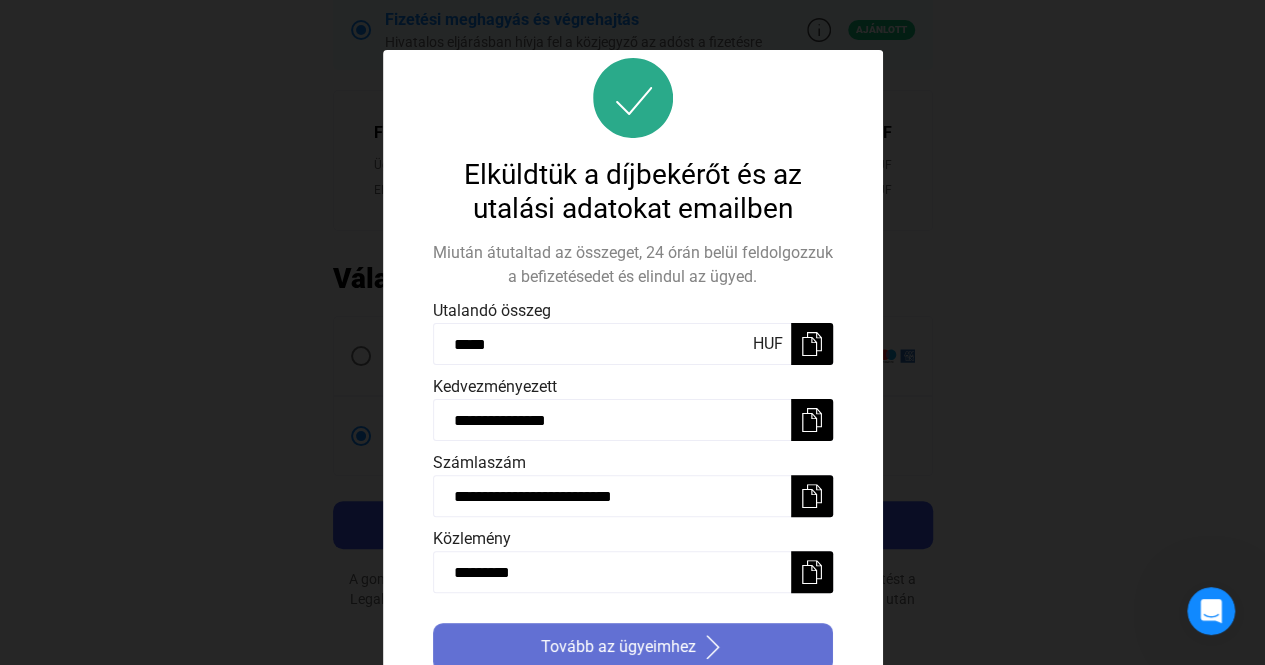 click on "Tovább az ügyeimhez" at bounding box center [618, 647] 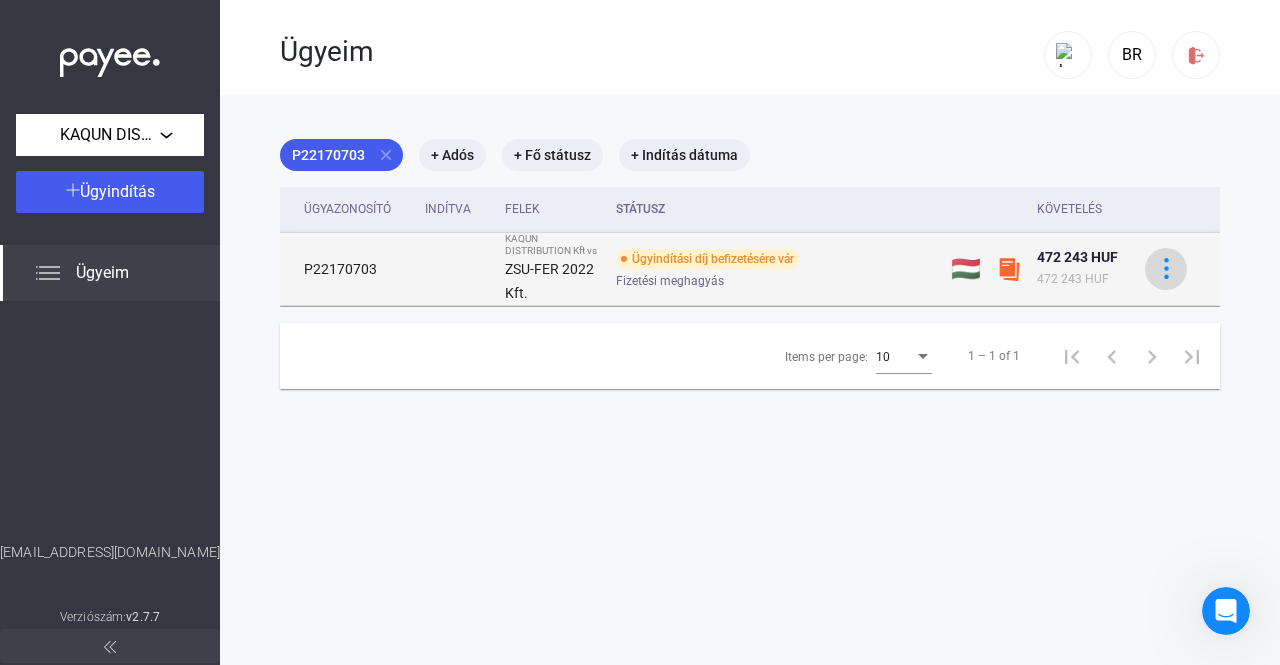 click at bounding box center (1166, 268) 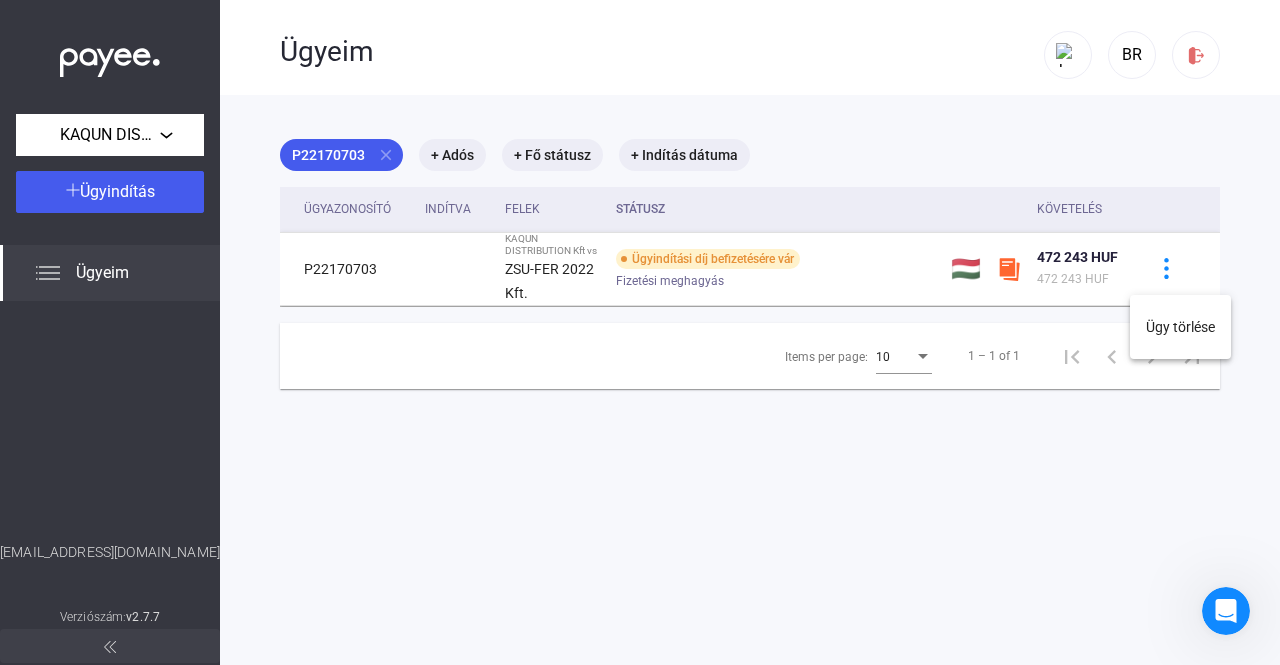 click at bounding box center [640, 332] 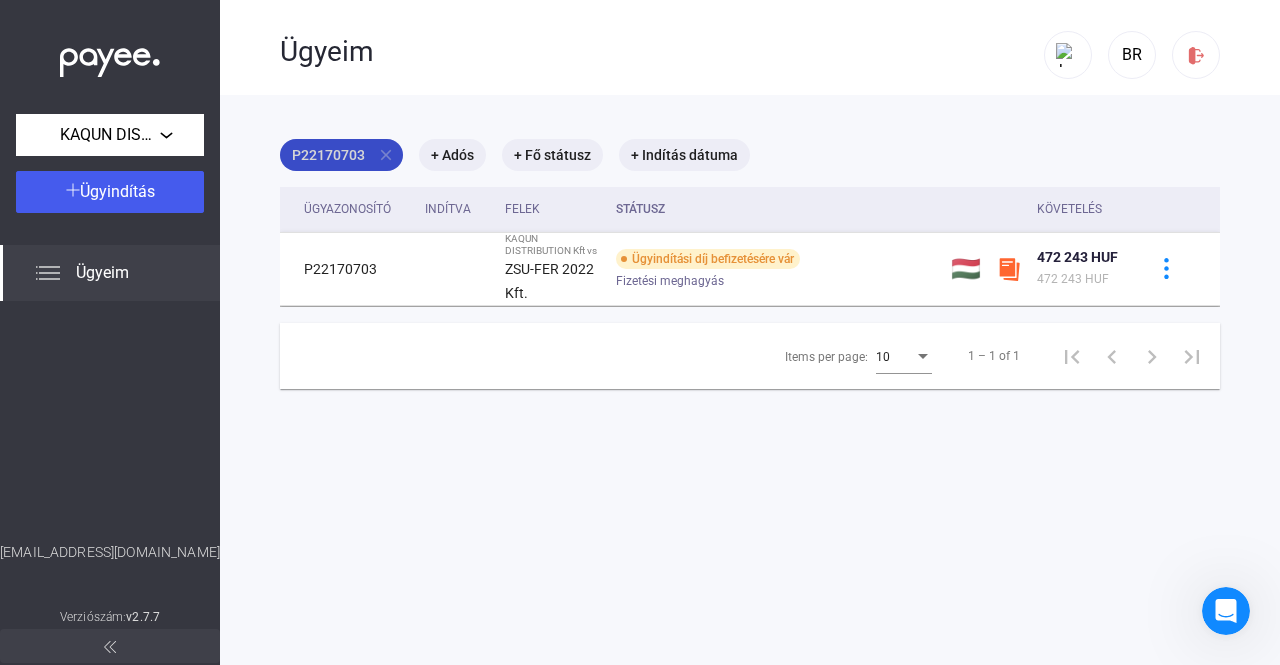 click on "P22170703  close" at bounding box center [341, 155] 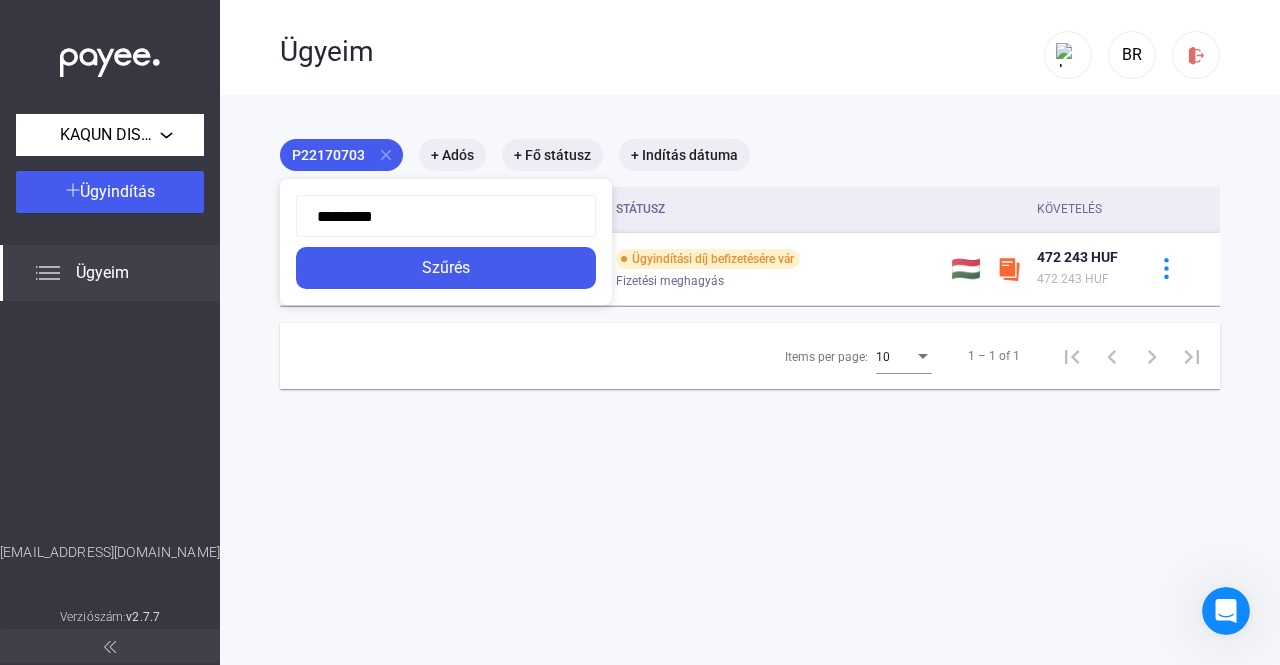 drag, startPoint x: 451, startPoint y: 517, endPoint x: 384, endPoint y: 497, distance: 69.92139 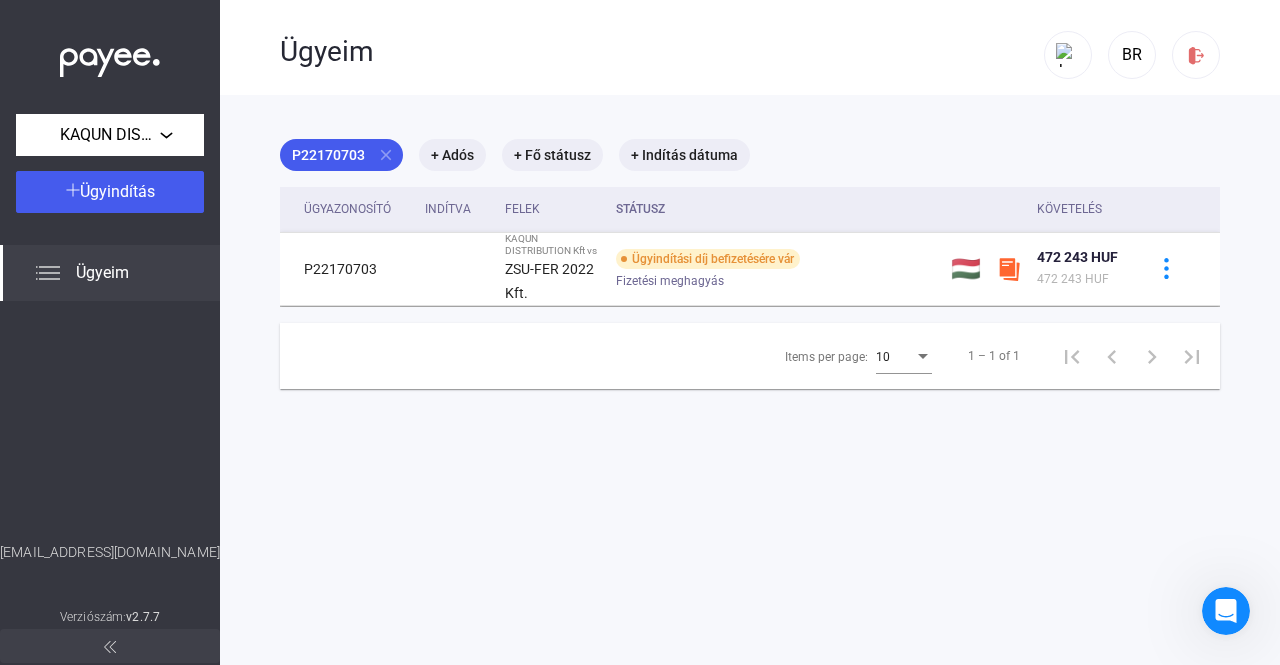 click on "Ügyeim" 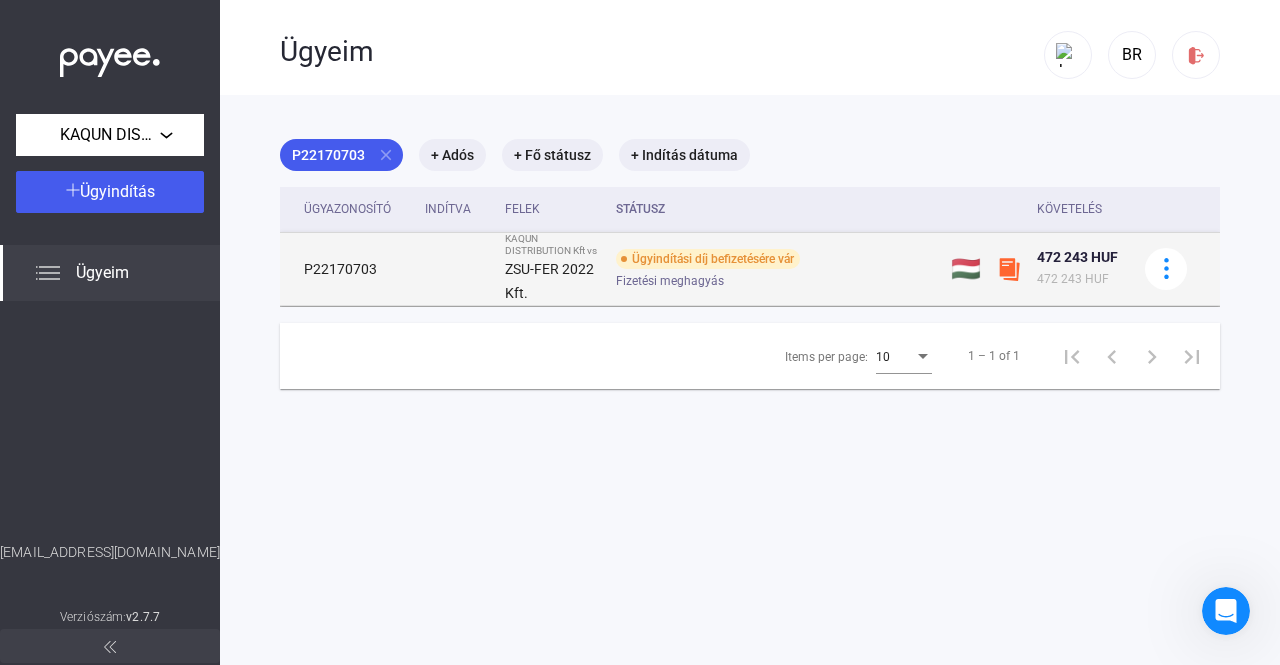 click at bounding box center (1009, 269) 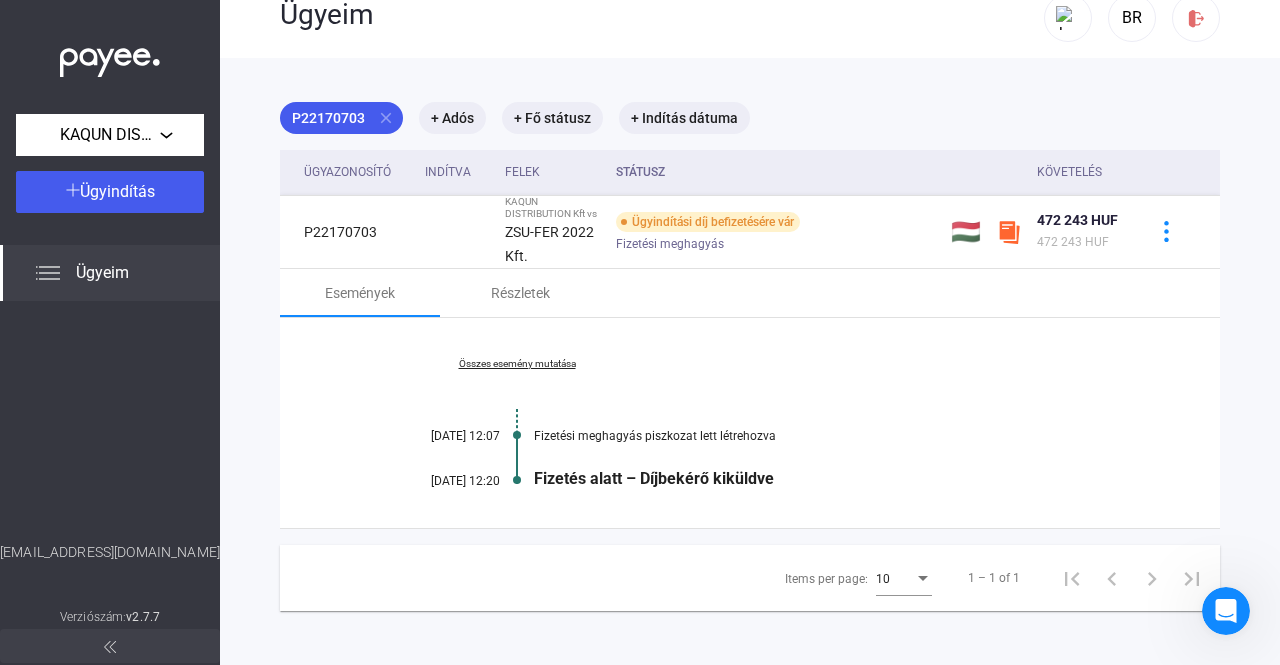 scroll, scrollTop: 95, scrollLeft: 0, axis: vertical 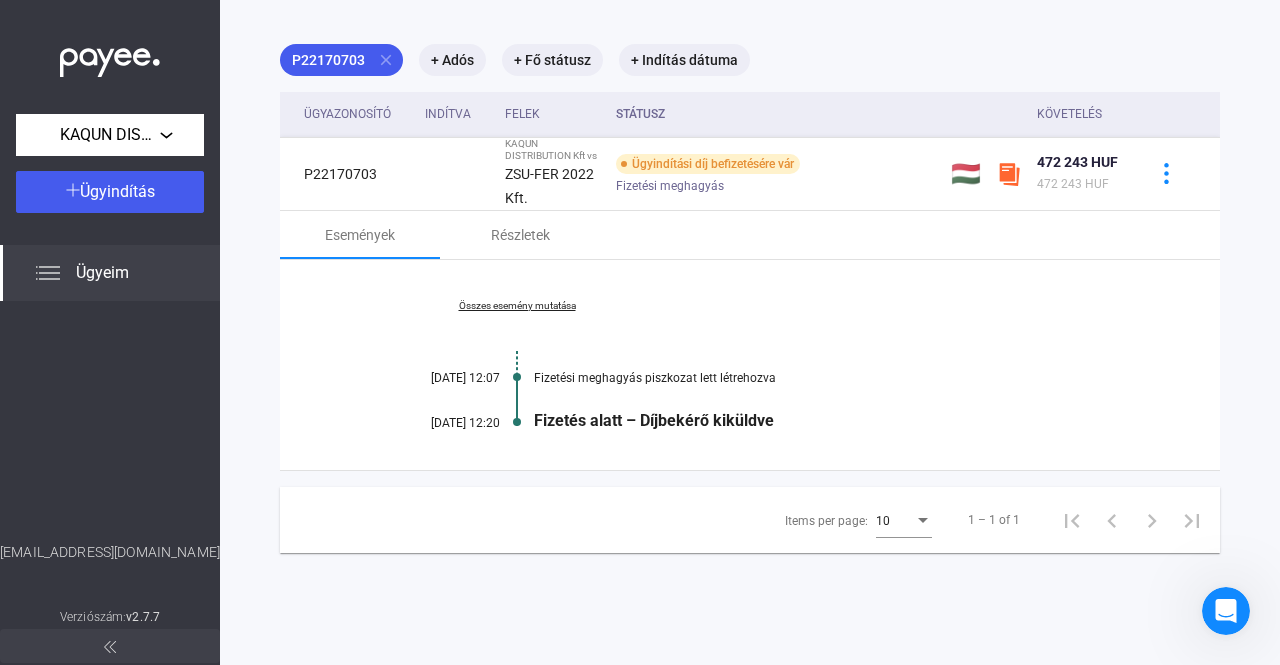 click on "Fizetés alatt – Díjbekérő kiküldve" at bounding box center (827, 420) 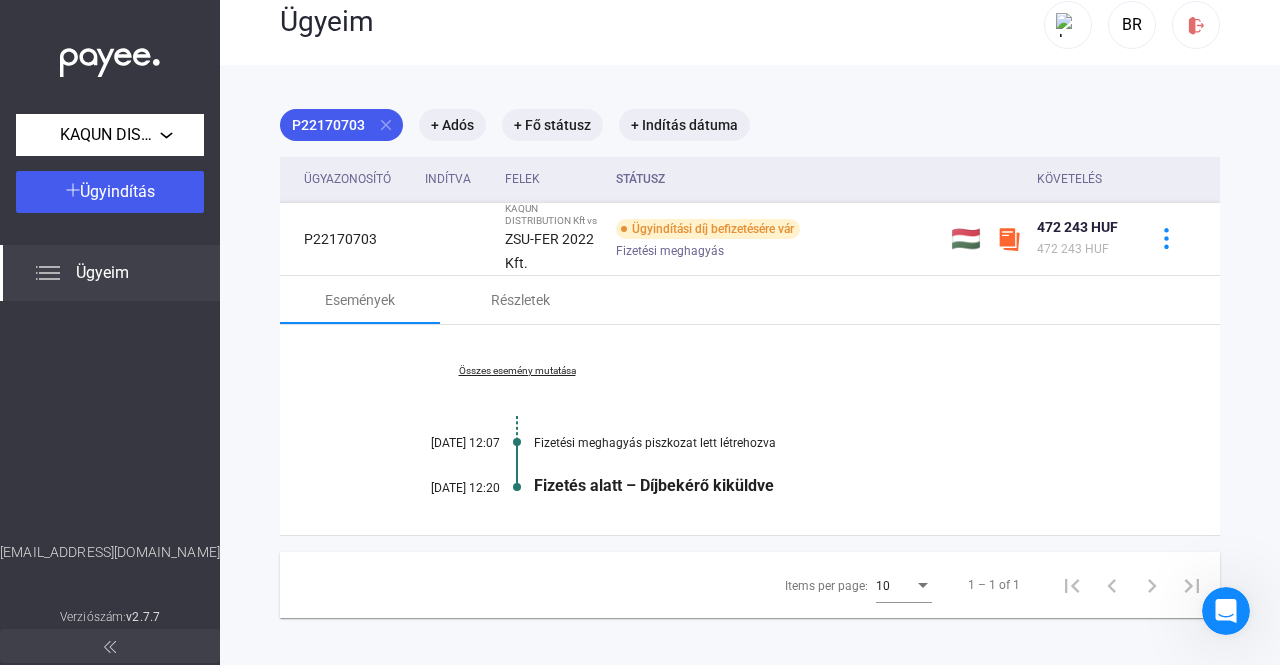 scroll, scrollTop: 0, scrollLeft: 0, axis: both 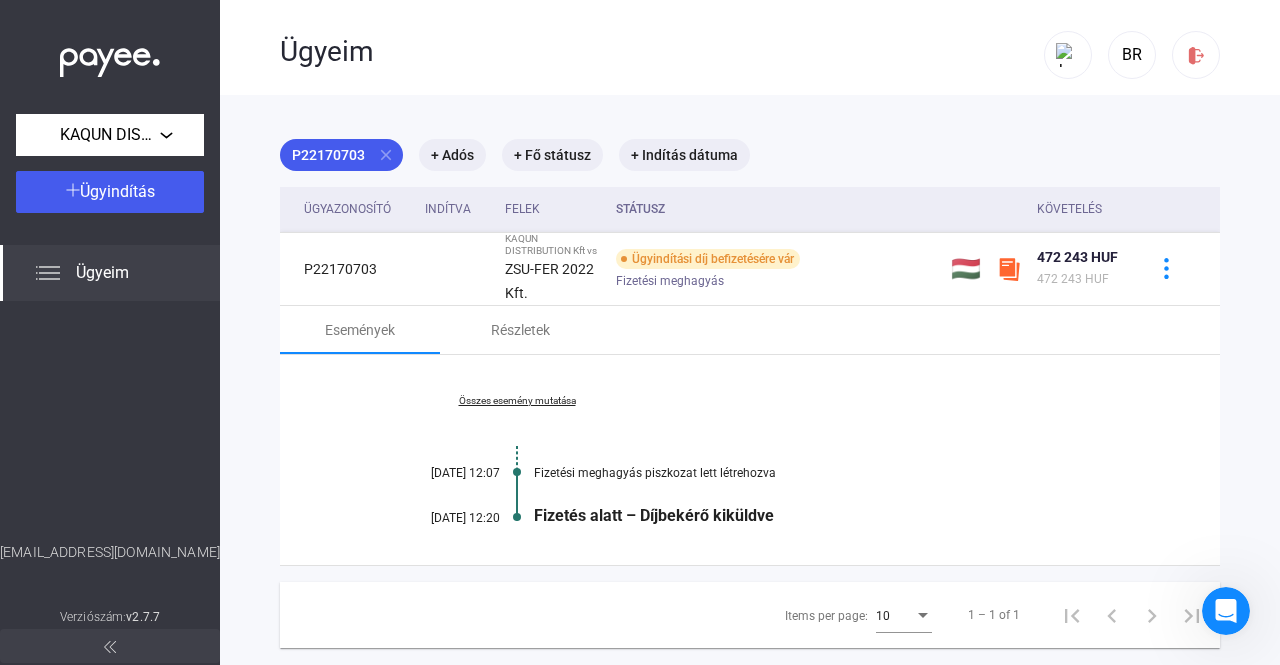 click on "Fizetés alatt – Díjbekérő kiküldve" at bounding box center (827, 515) 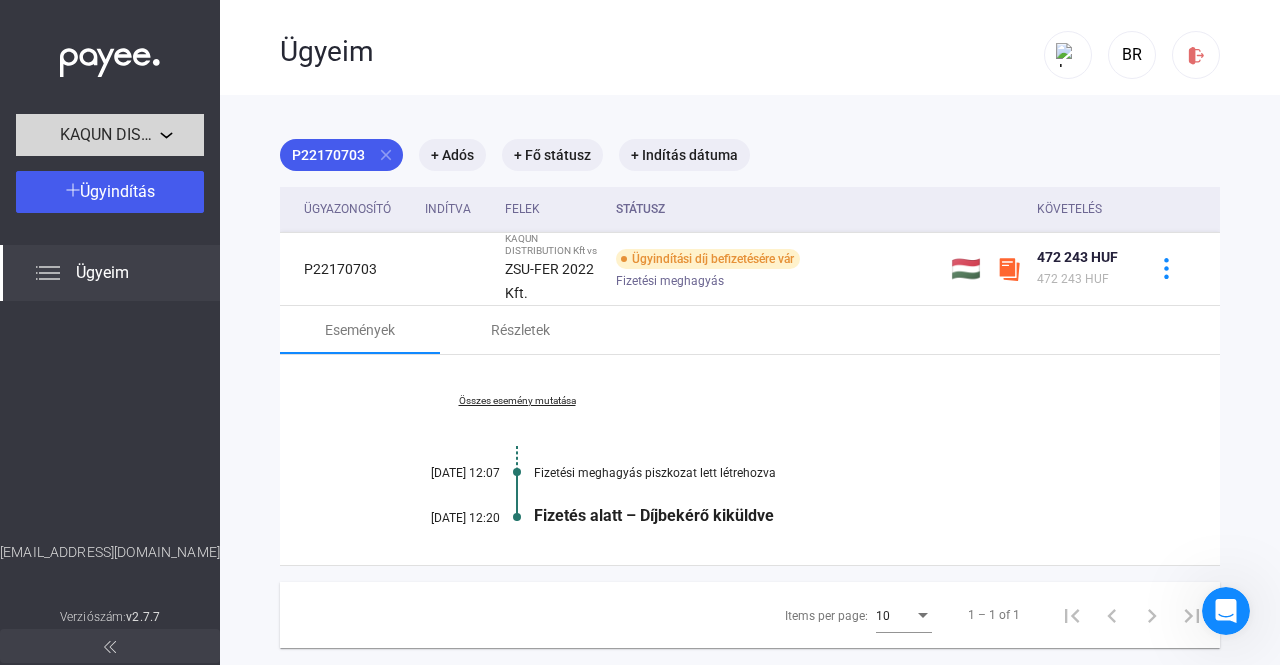 click on "KAQUN DISTRIBUTION Kft" 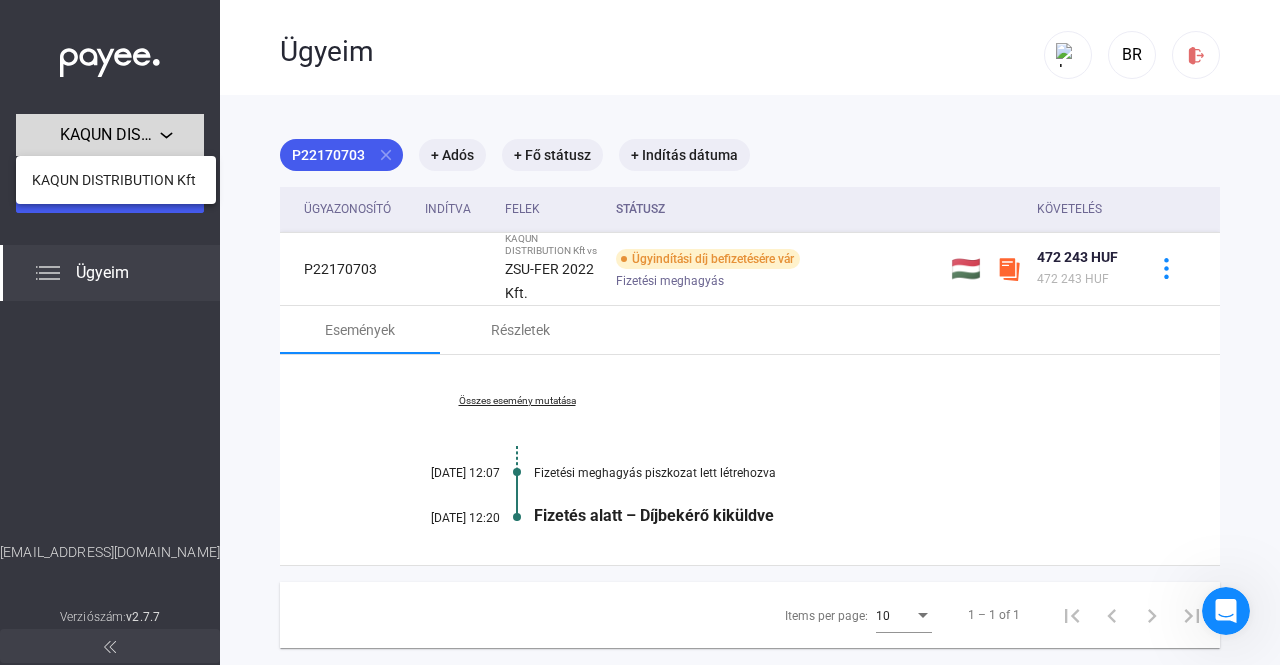click at bounding box center (640, 332) 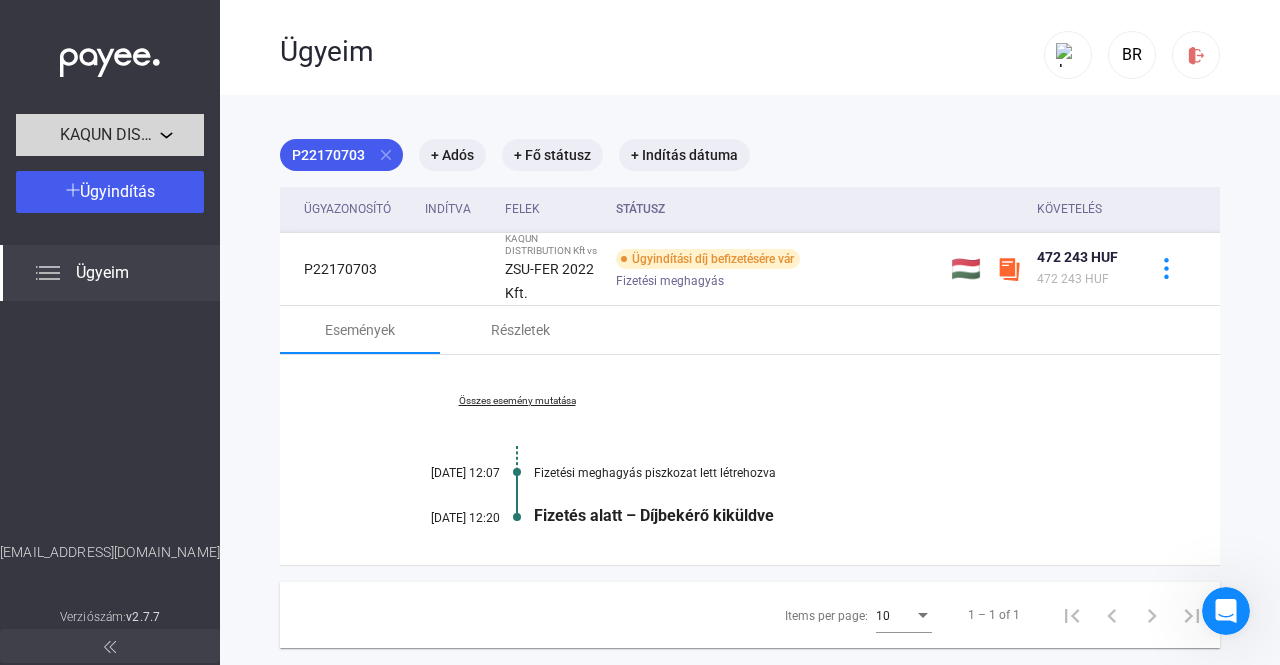 click on "KAQUN DISTRIBUTION Kft" 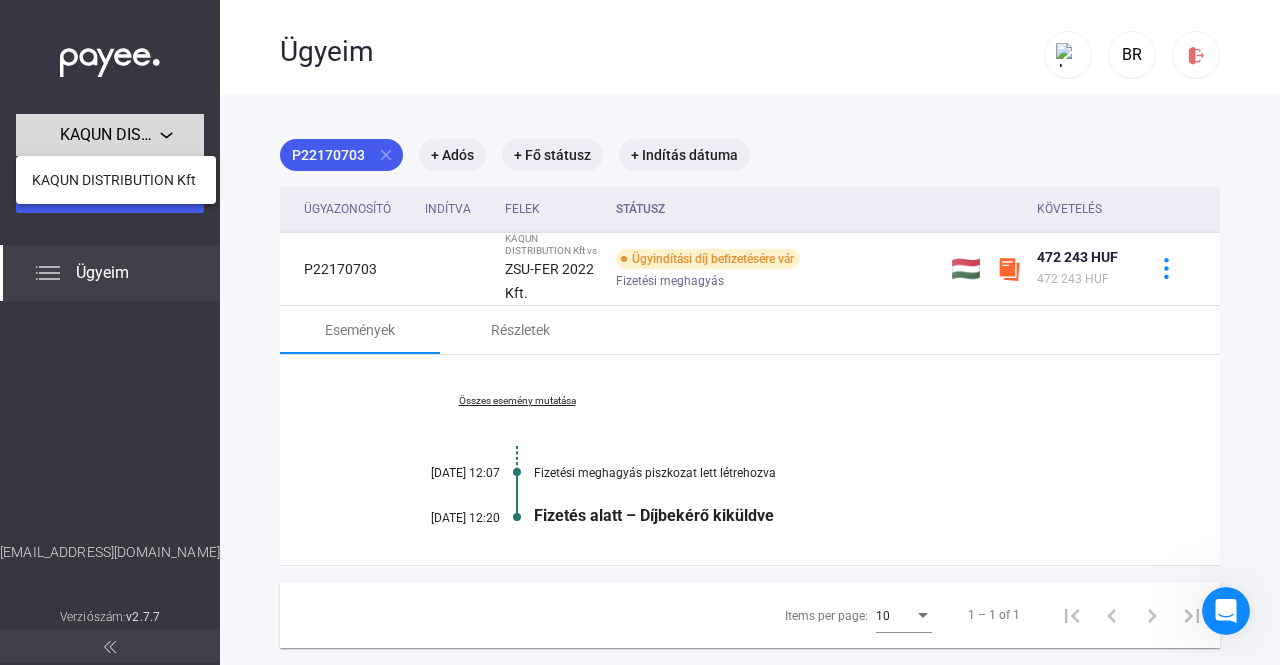 click at bounding box center (640, 332) 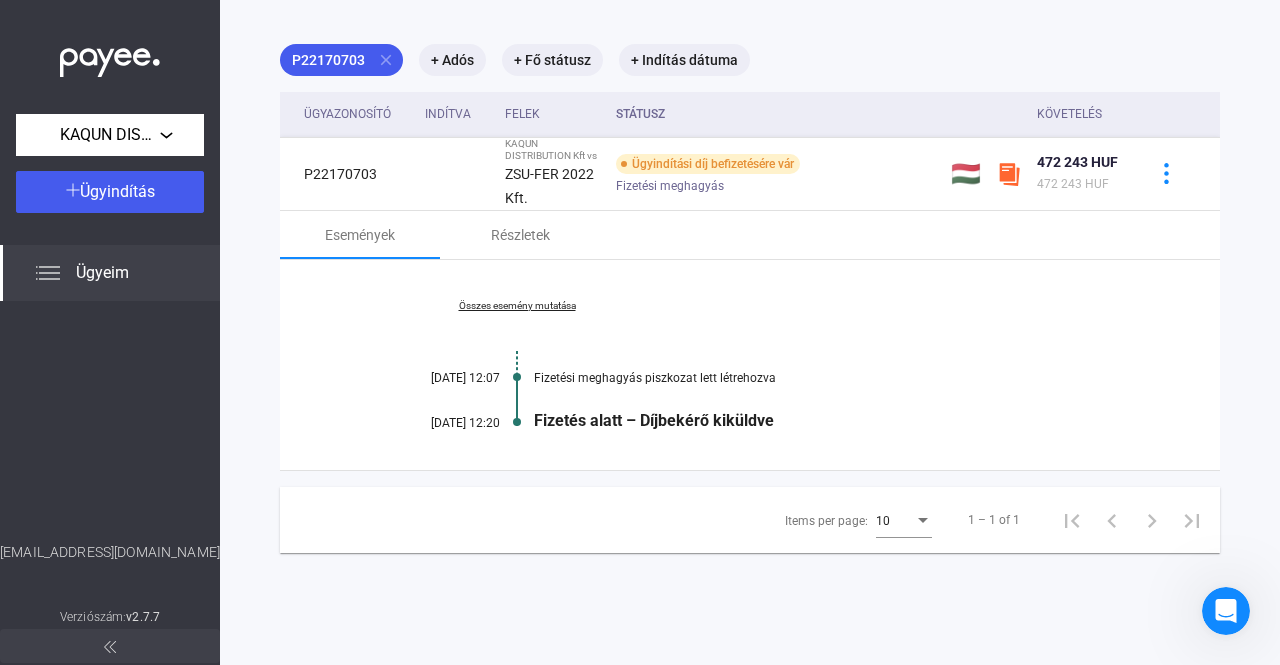 scroll, scrollTop: 0, scrollLeft: 0, axis: both 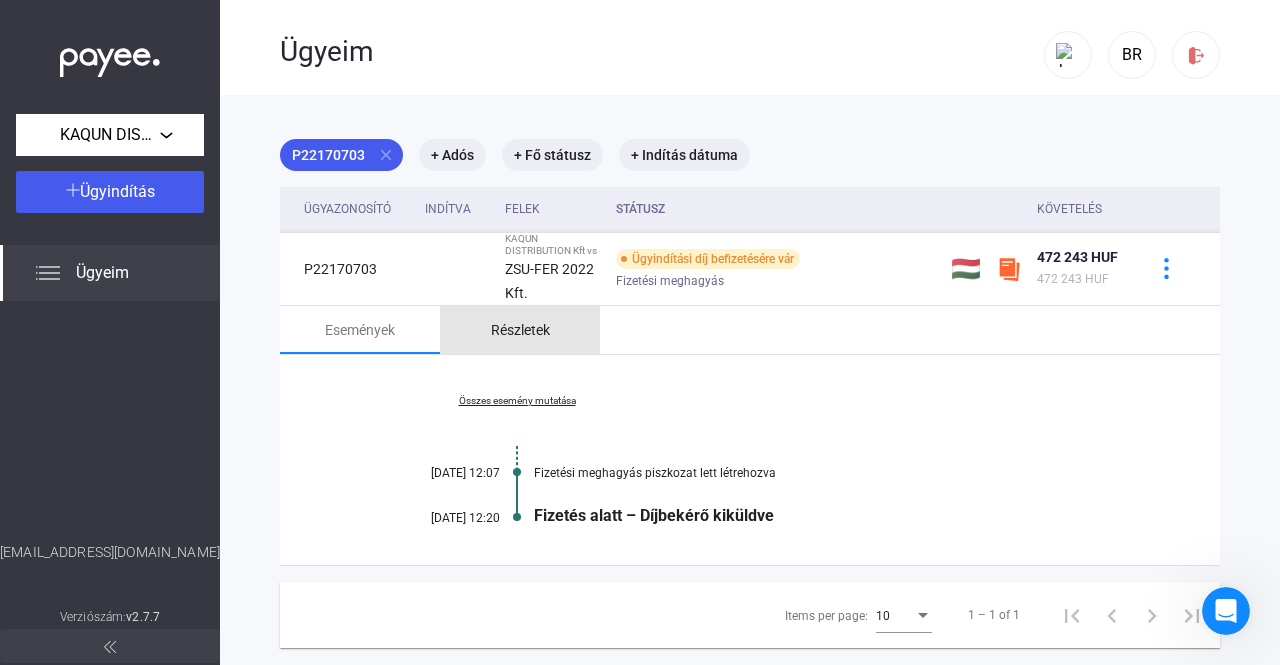 click on "Részletek" at bounding box center [520, 330] 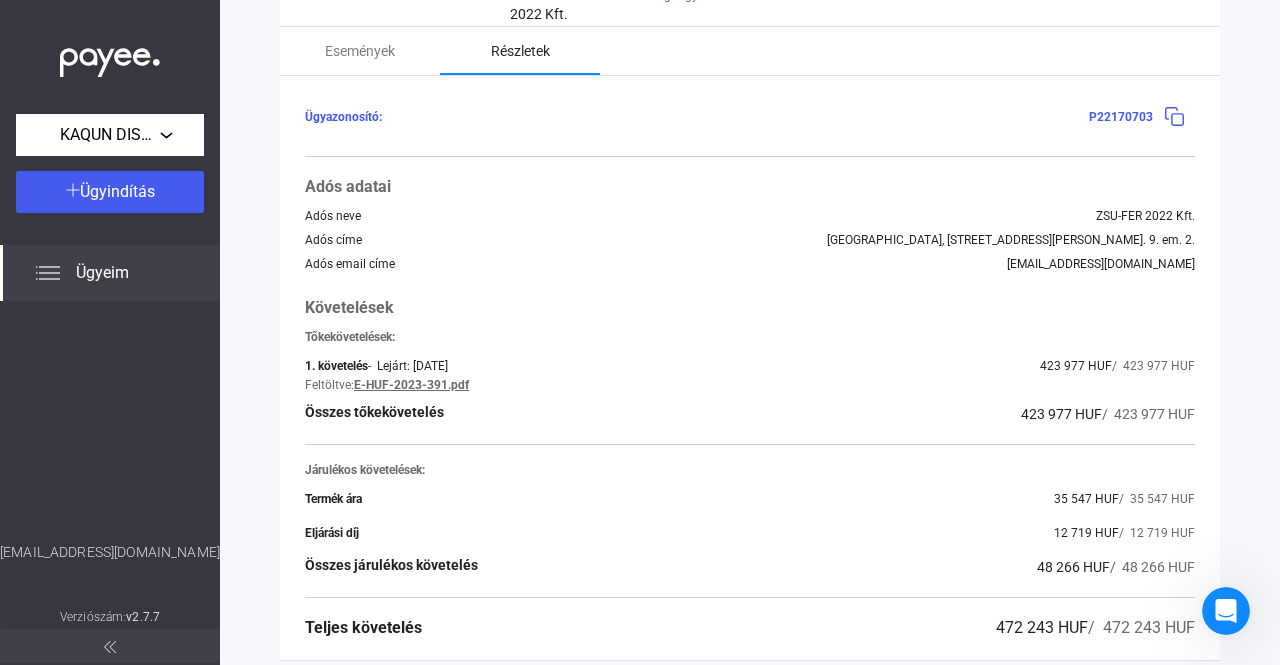 scroll, scrollTop: 400, scrollLeft: 0, axis: vertical 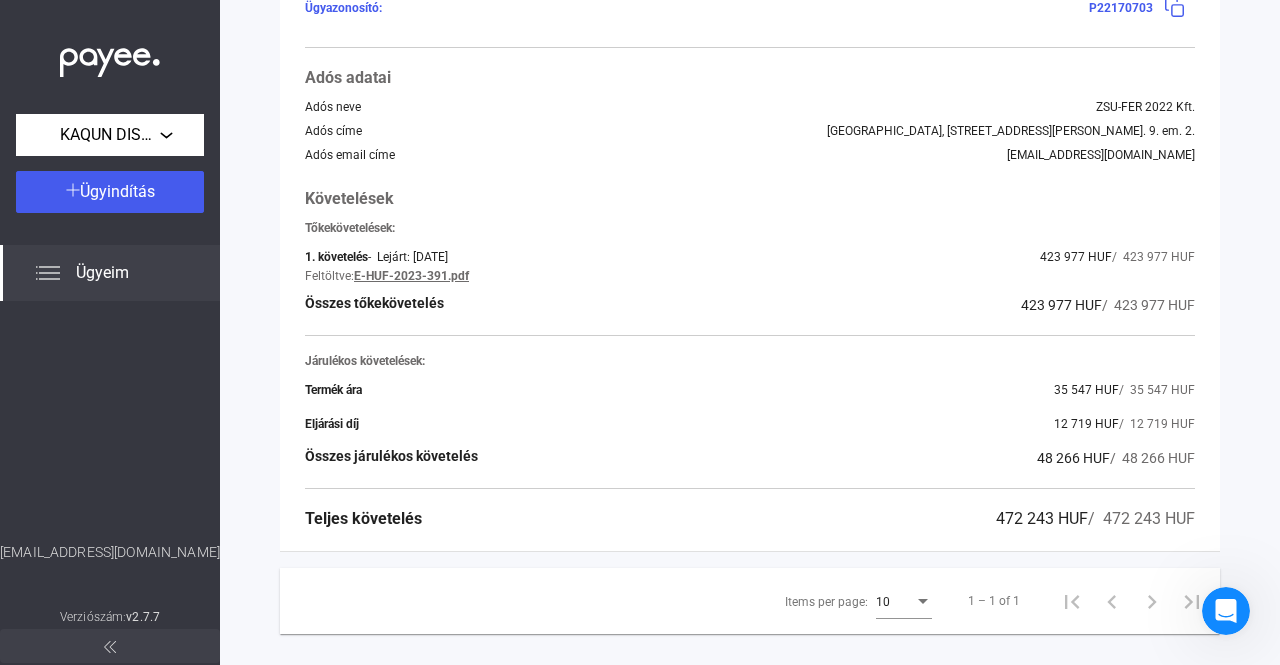 click 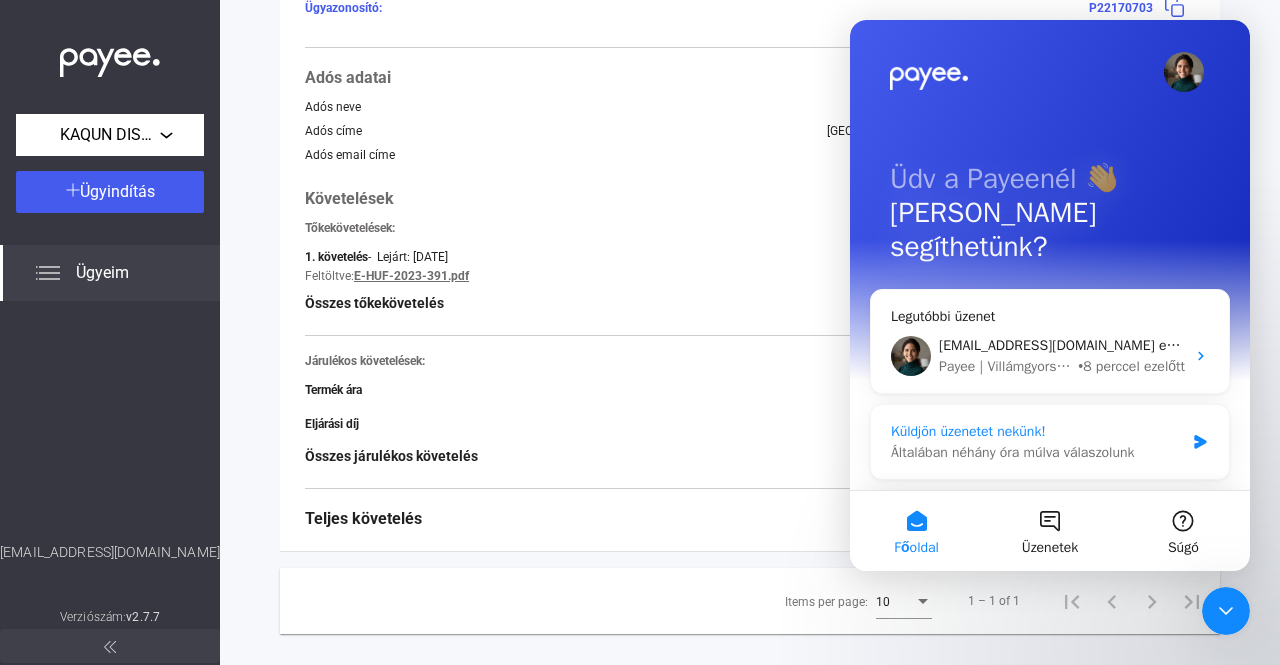 click on "Küldjön üzenetet nekünk! Általában néhány óra múlva válaszolunk" at bounding box center (1050, 442) 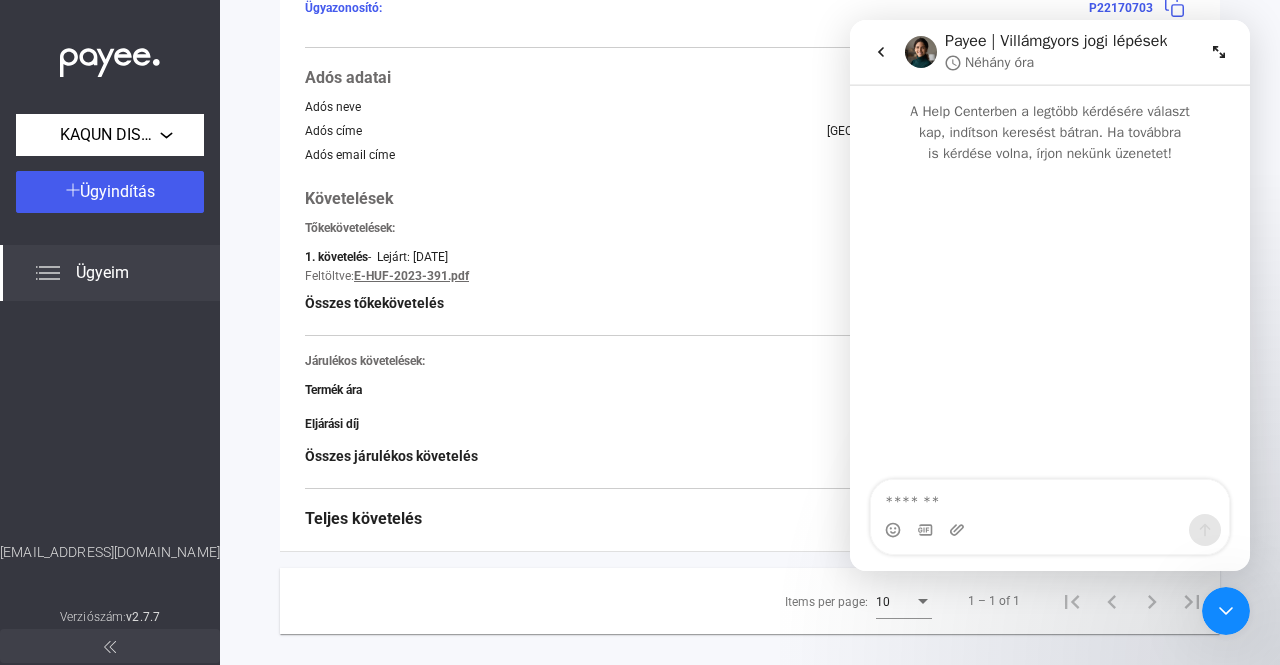 click at bounding box center [1050, 497] 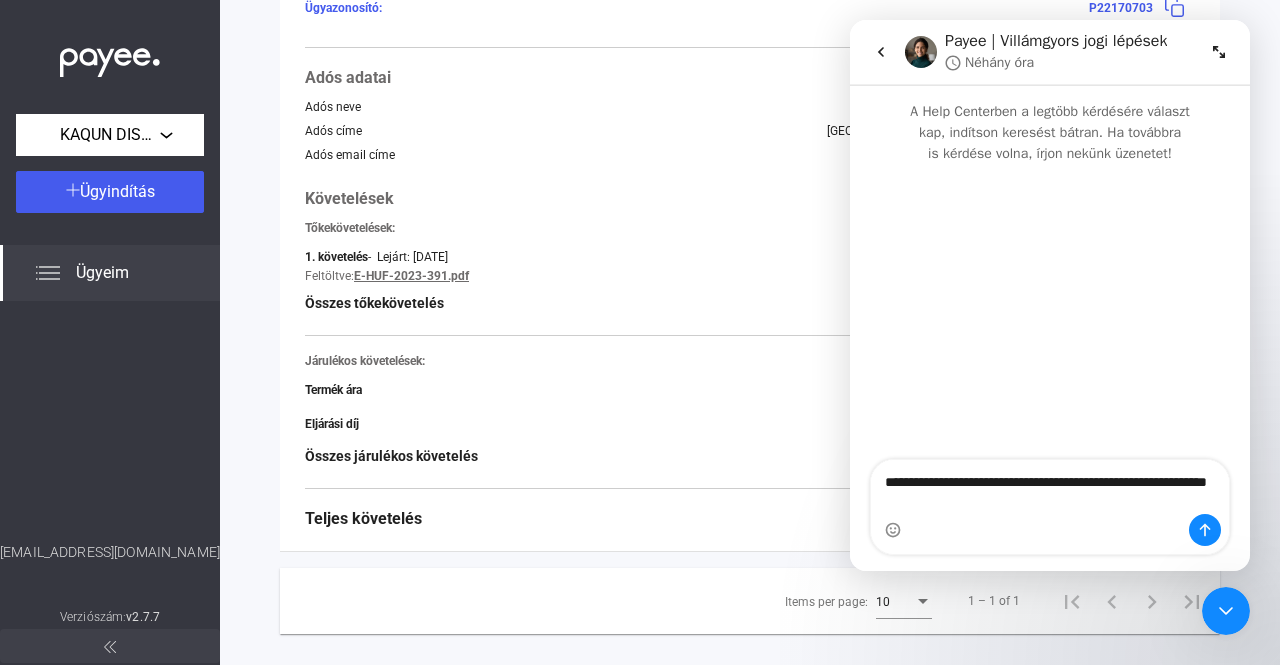 click on "**********" at bounding box center [1050, 487] 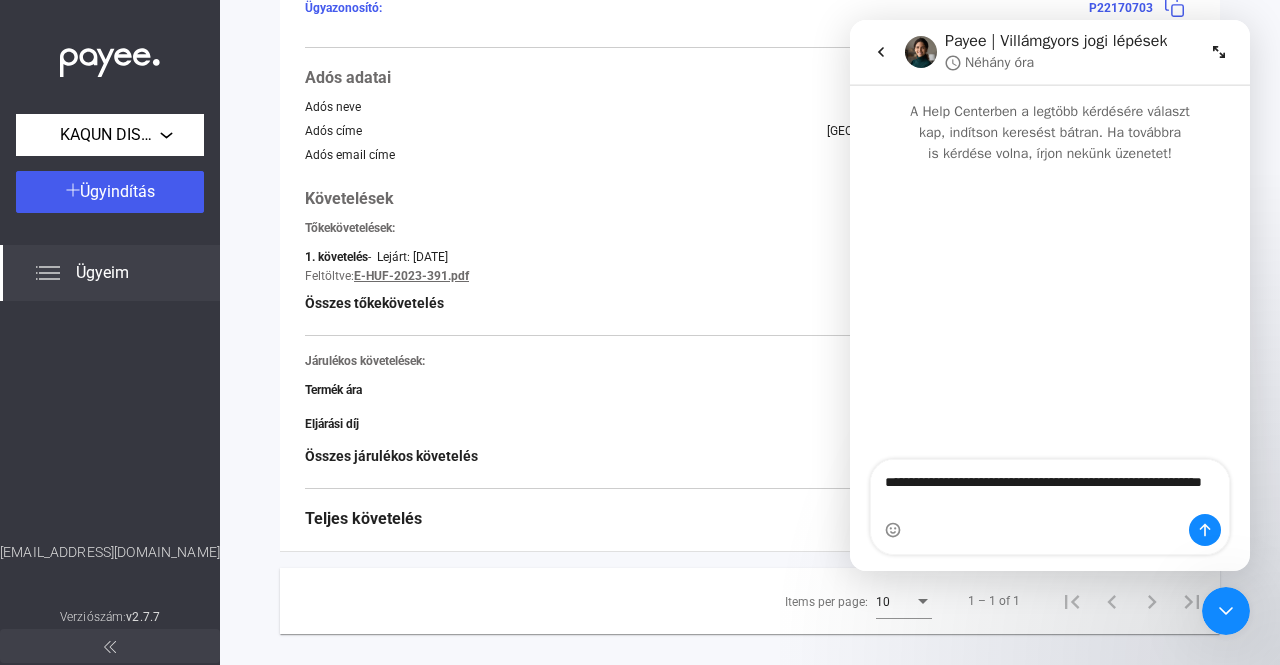 type 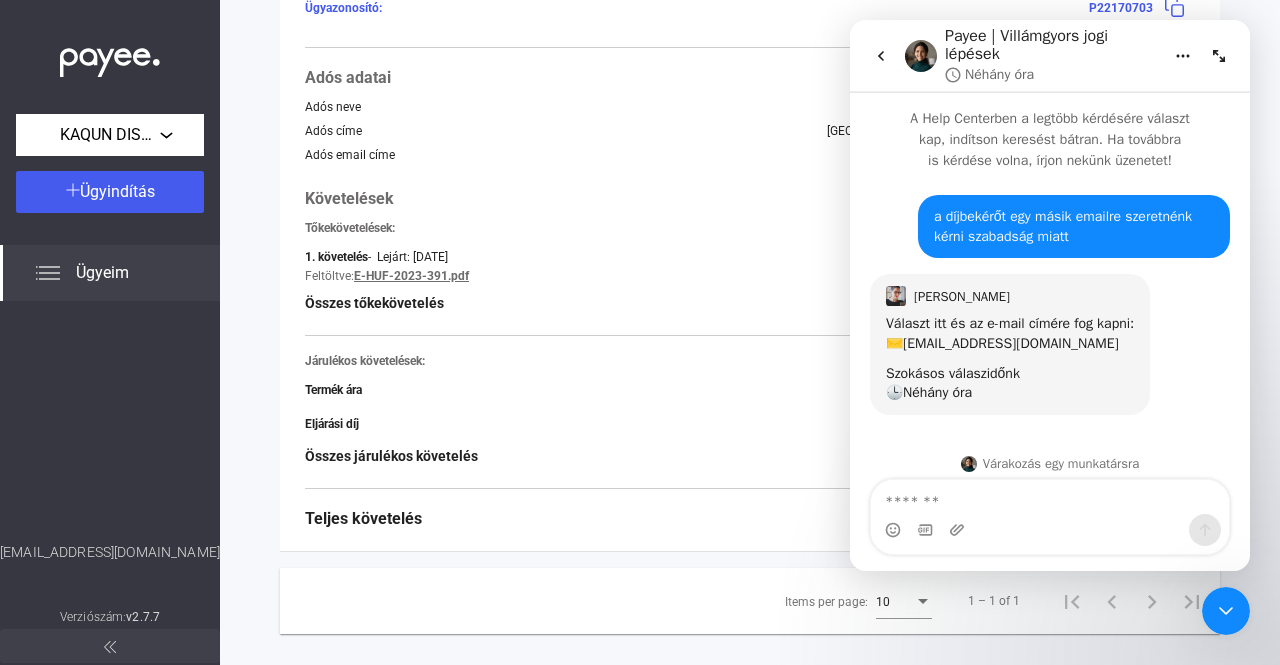 scroll, scrollTop: 11, scrollLeft: 0, axis: vertical 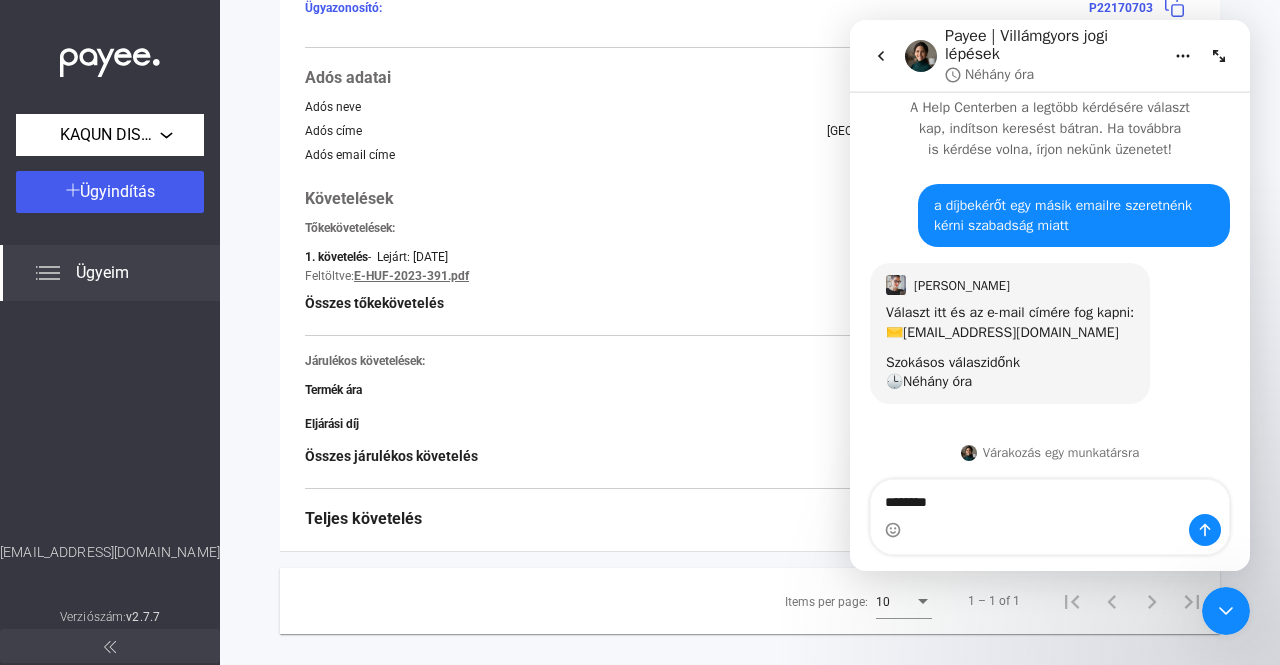 type on "*********" 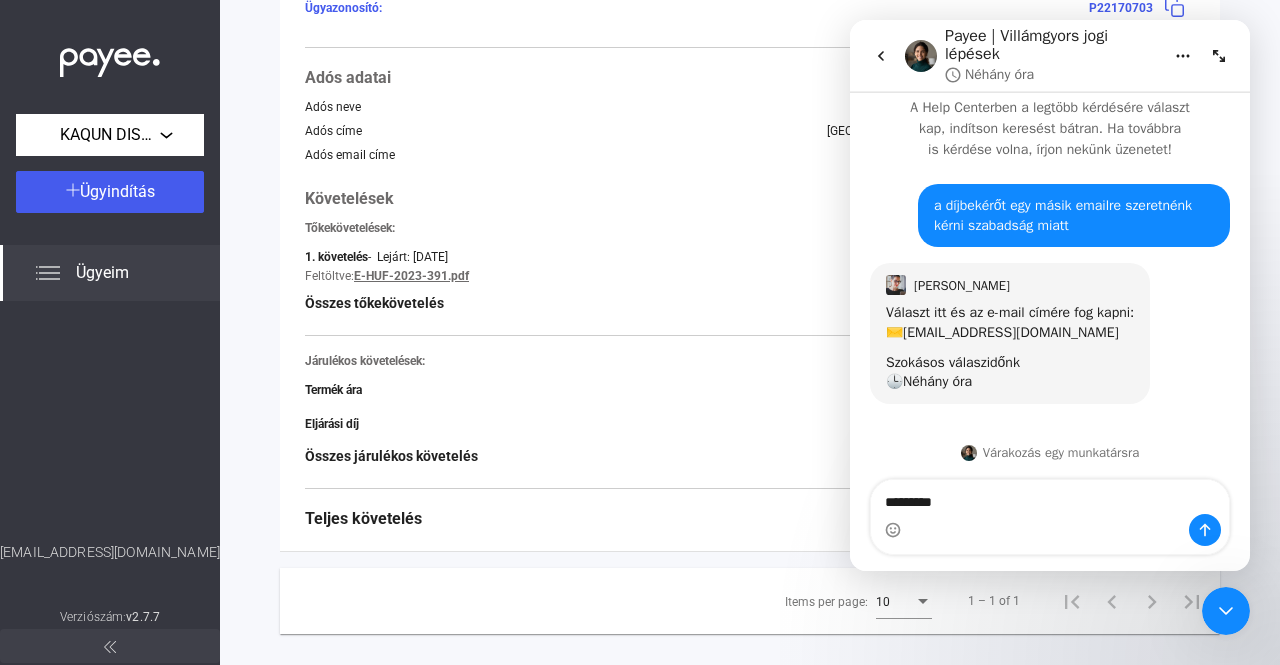 type 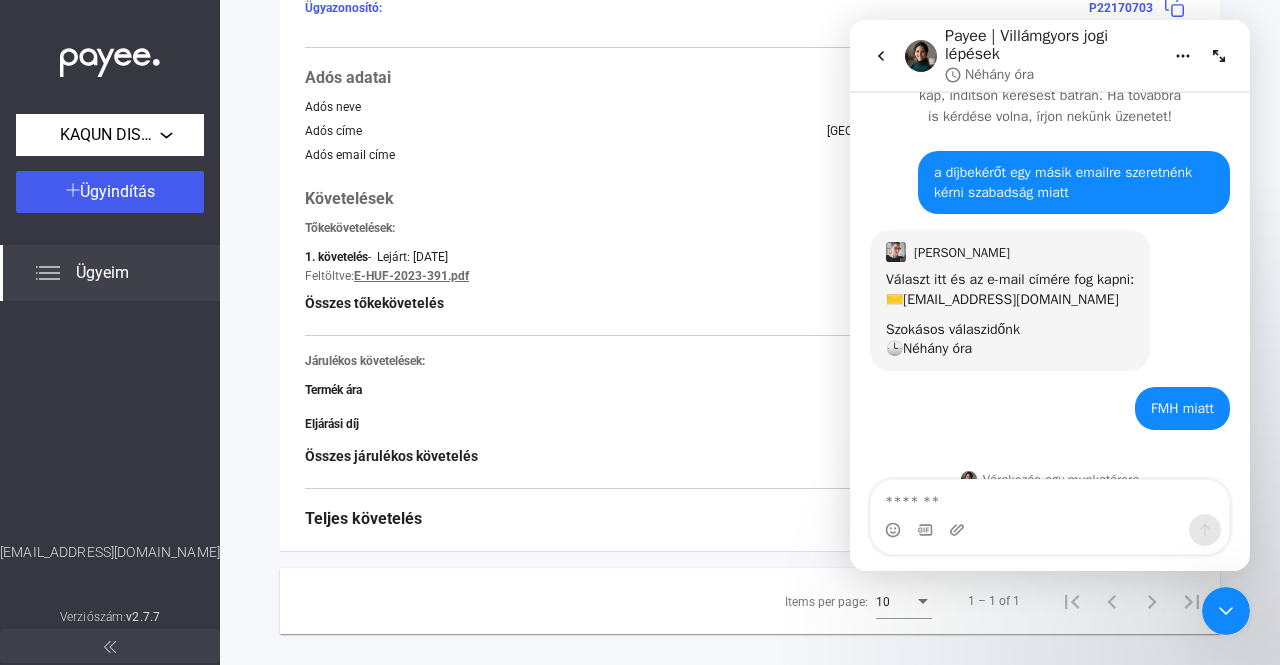 scroll, scrollTop: 71, scrollLeft: 0, axis: vertical 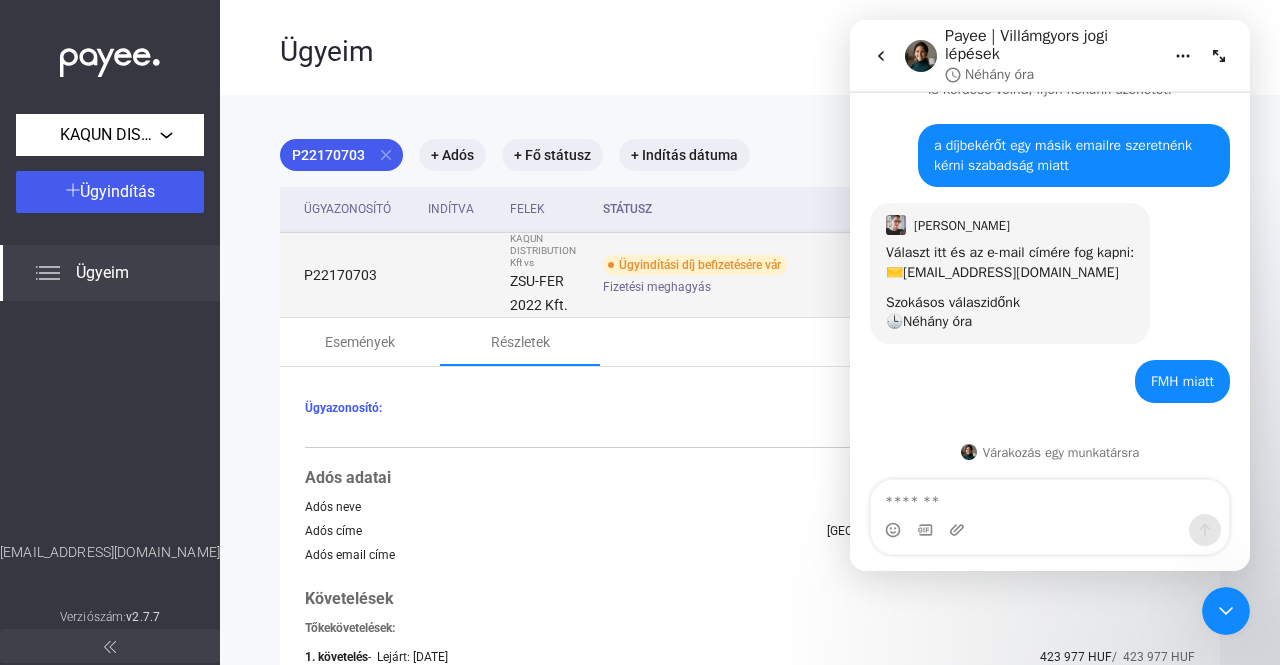 click on "Ügyindítási díj befizetésére vár" at bounding box center (695, 265) 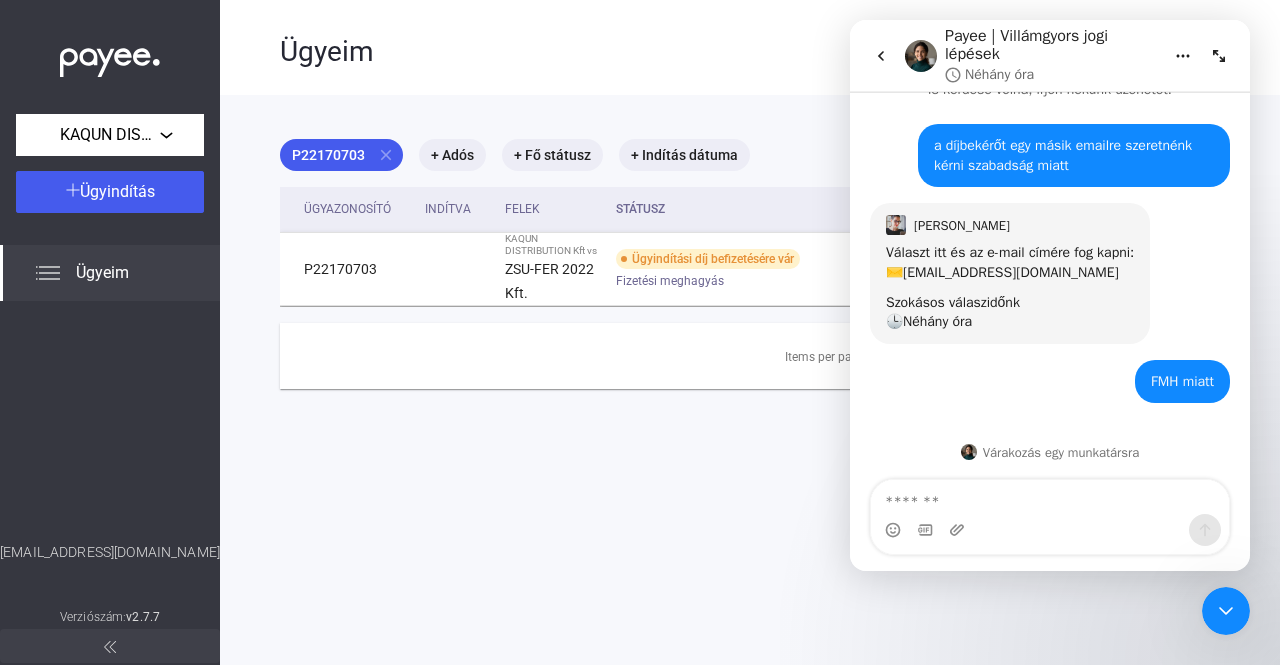 click on "P22170703  close  + Adós   + Fő státusz   + Indítás dátuma   Ügyazonosító   Indítva   Felek   Státusz   Követelés   P22170703     KAQUN DISTRIBUTION Kft vs ZSU-FER 2022 Kft.  Ügyindítási díj befizetésére vár  Fizetési meghagyás  🇭🇺   472 243 HUF   472 243 HUF   Items per page:  10  1 – 1 of 1" at bounding box center [750, 427] 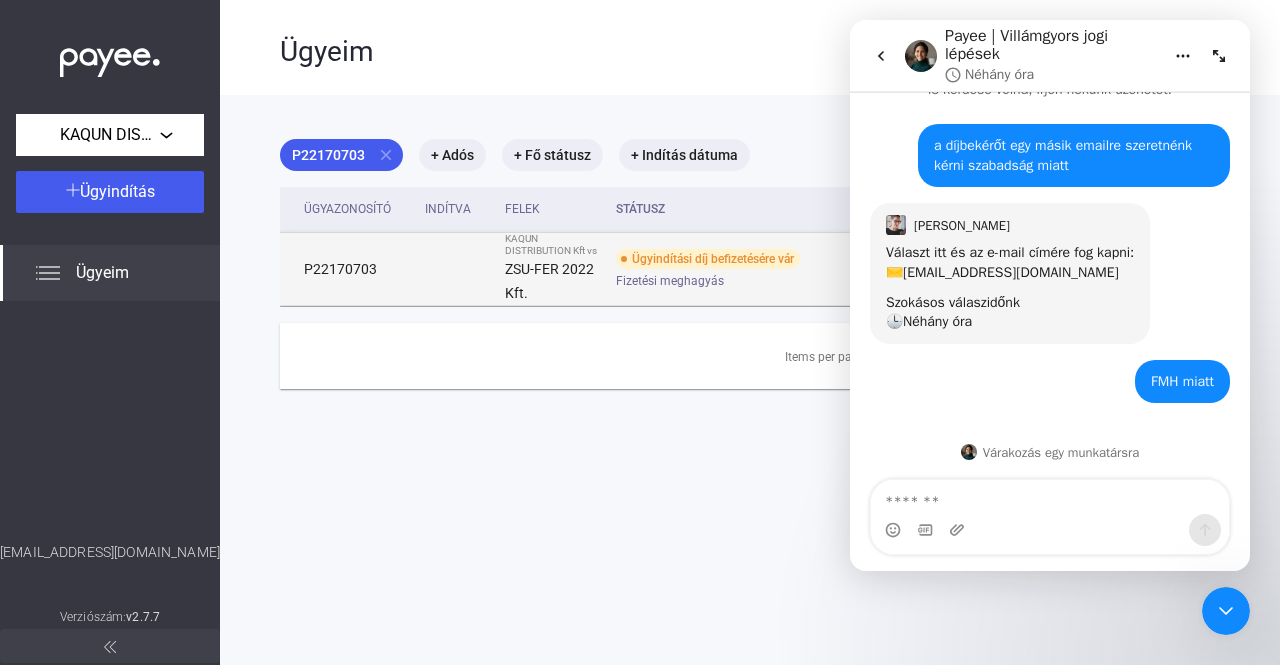 click on "Ügyindítási díj befizetésére vár" at bounding box center (708, 259) 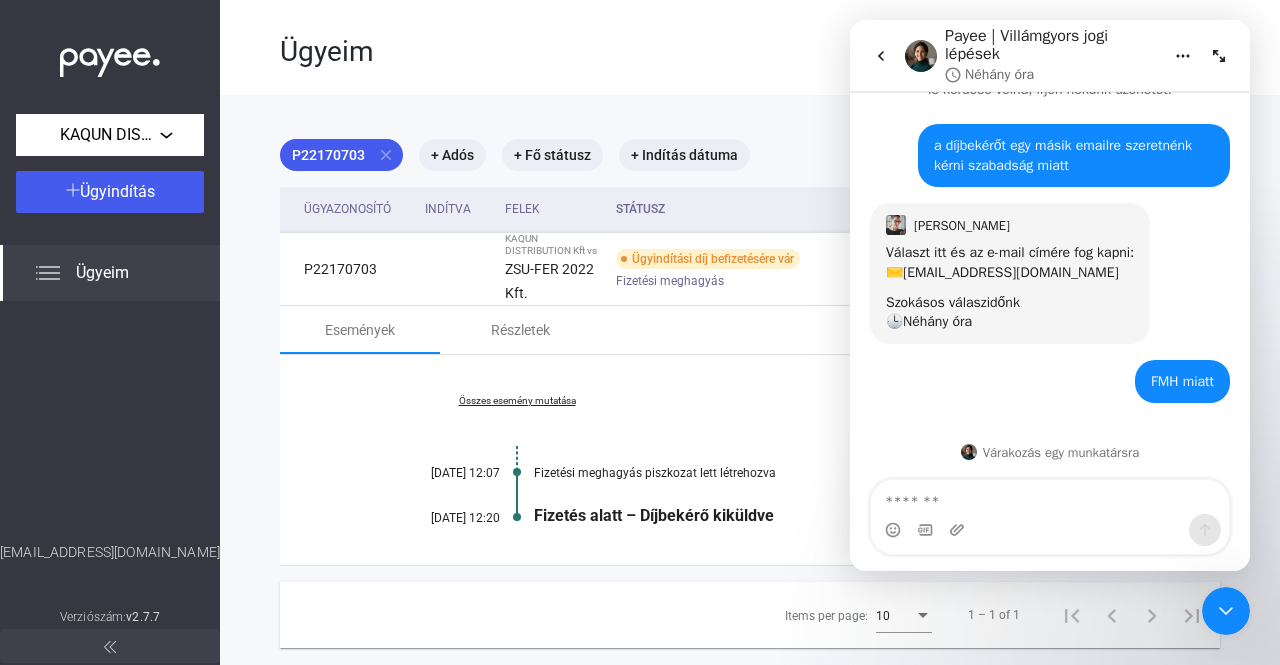 click on "Ügyeim" 